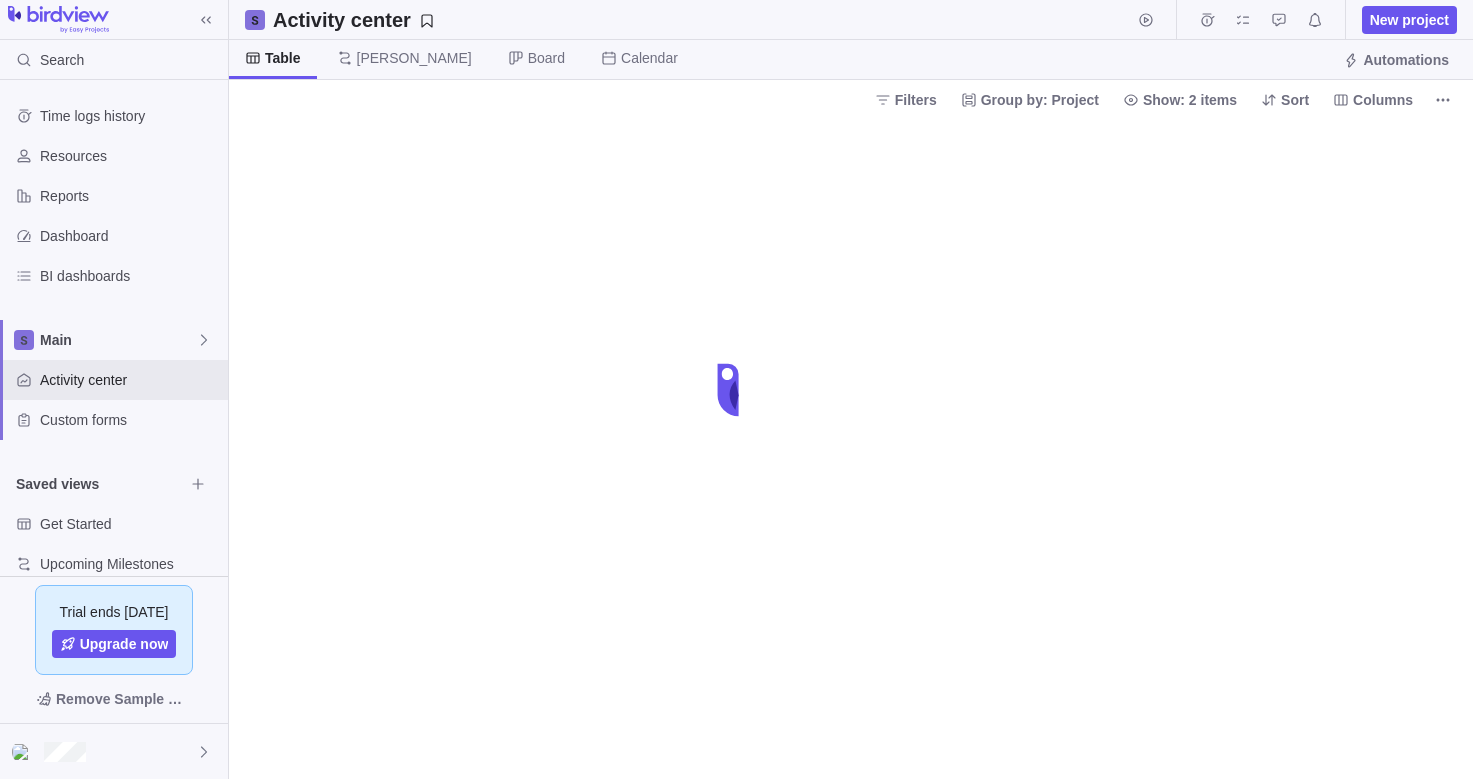 scroll, scrollTop: 0, scrollLeft: 0, axis: both 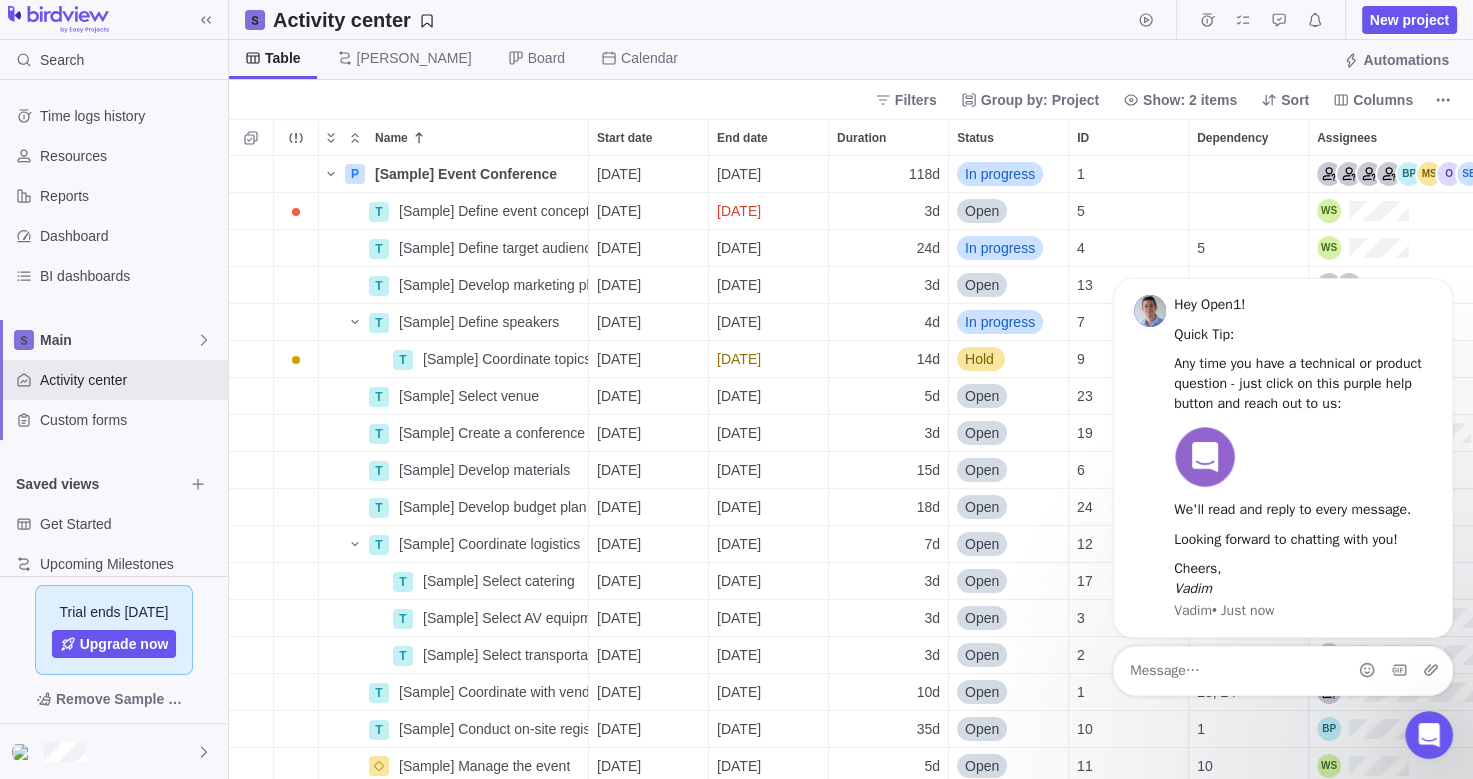 click on "Filters Group by: Project Show: 2 items Sort Columns" at bounding box center (851, 99) 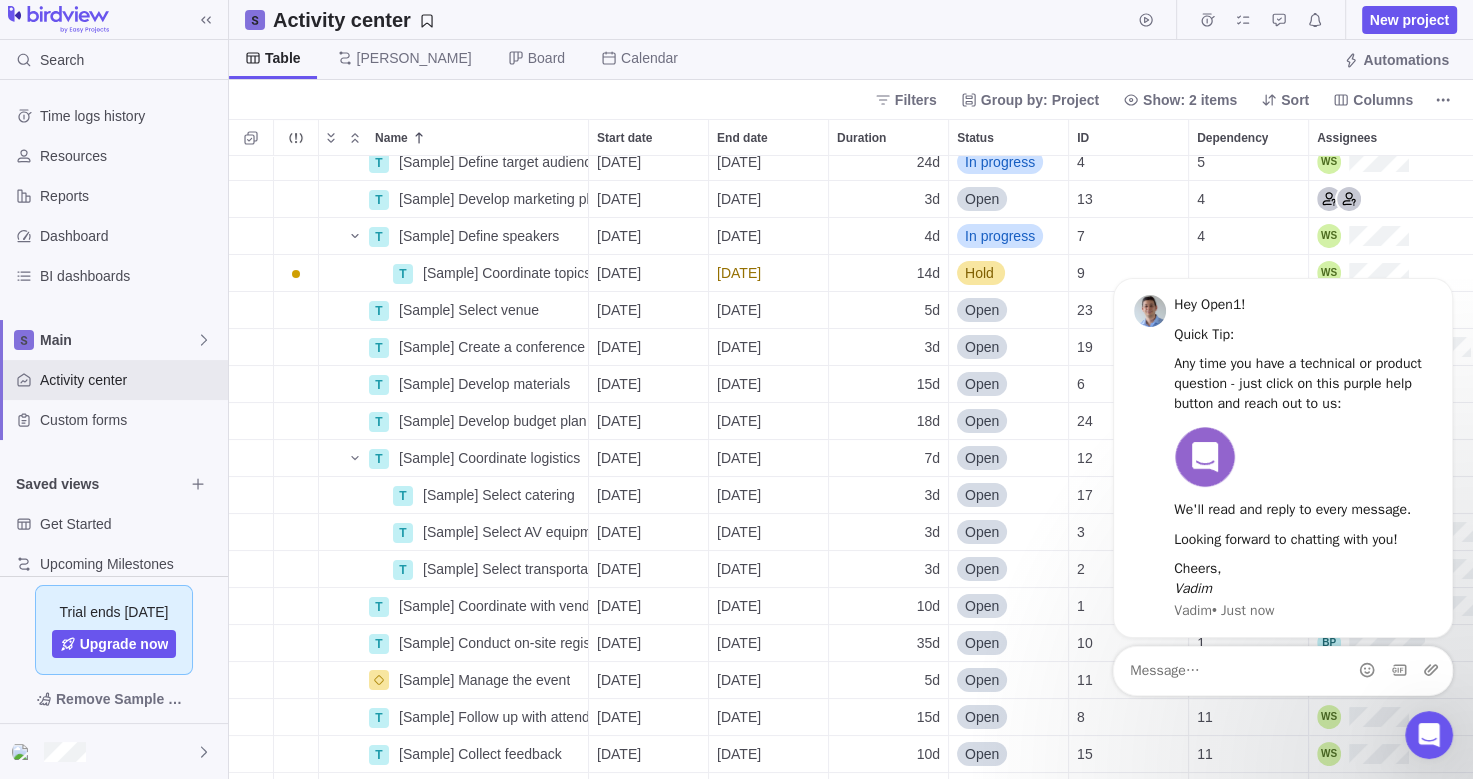 scroll, scrollTop: 0, scrollLeft: 0, axis: both 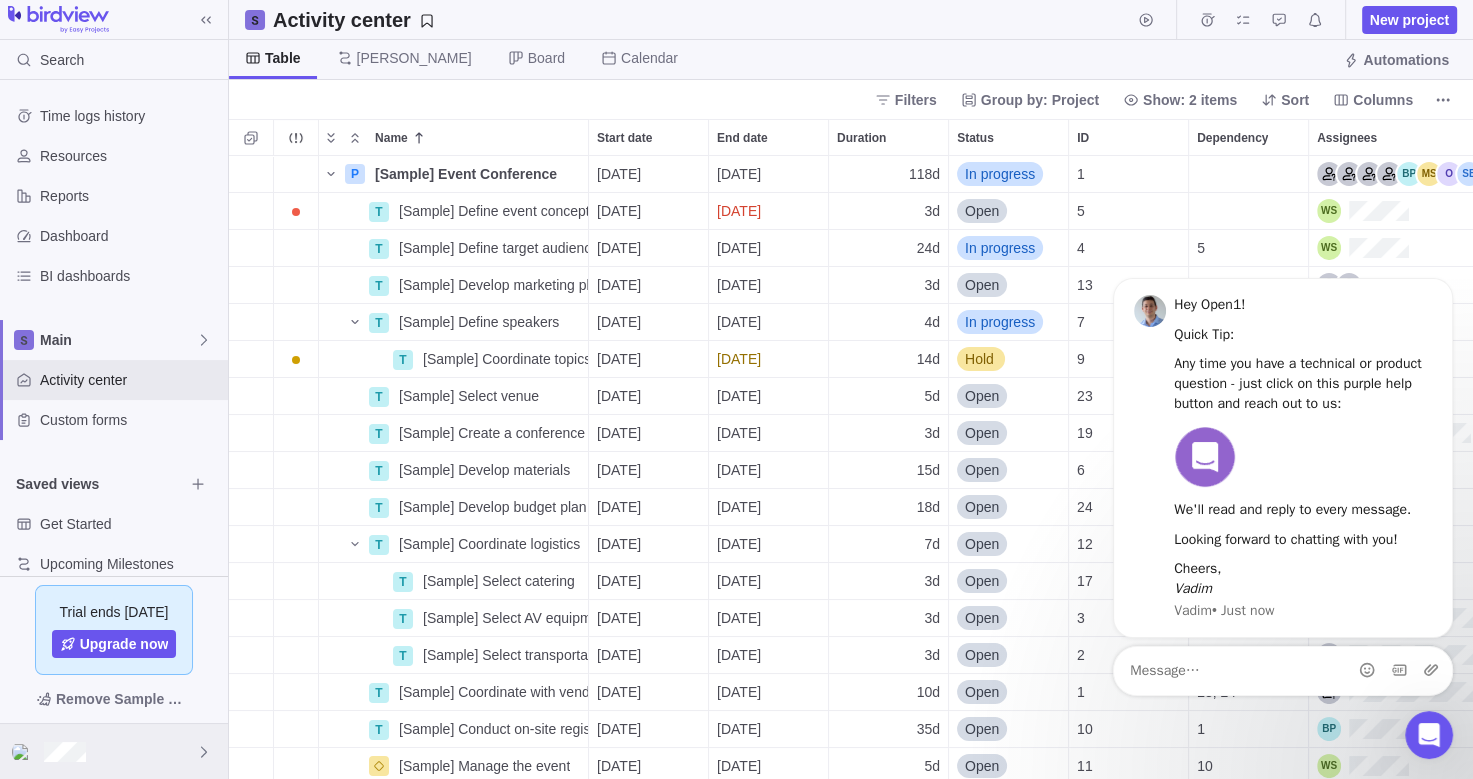 click at bounding box center (114, 751) 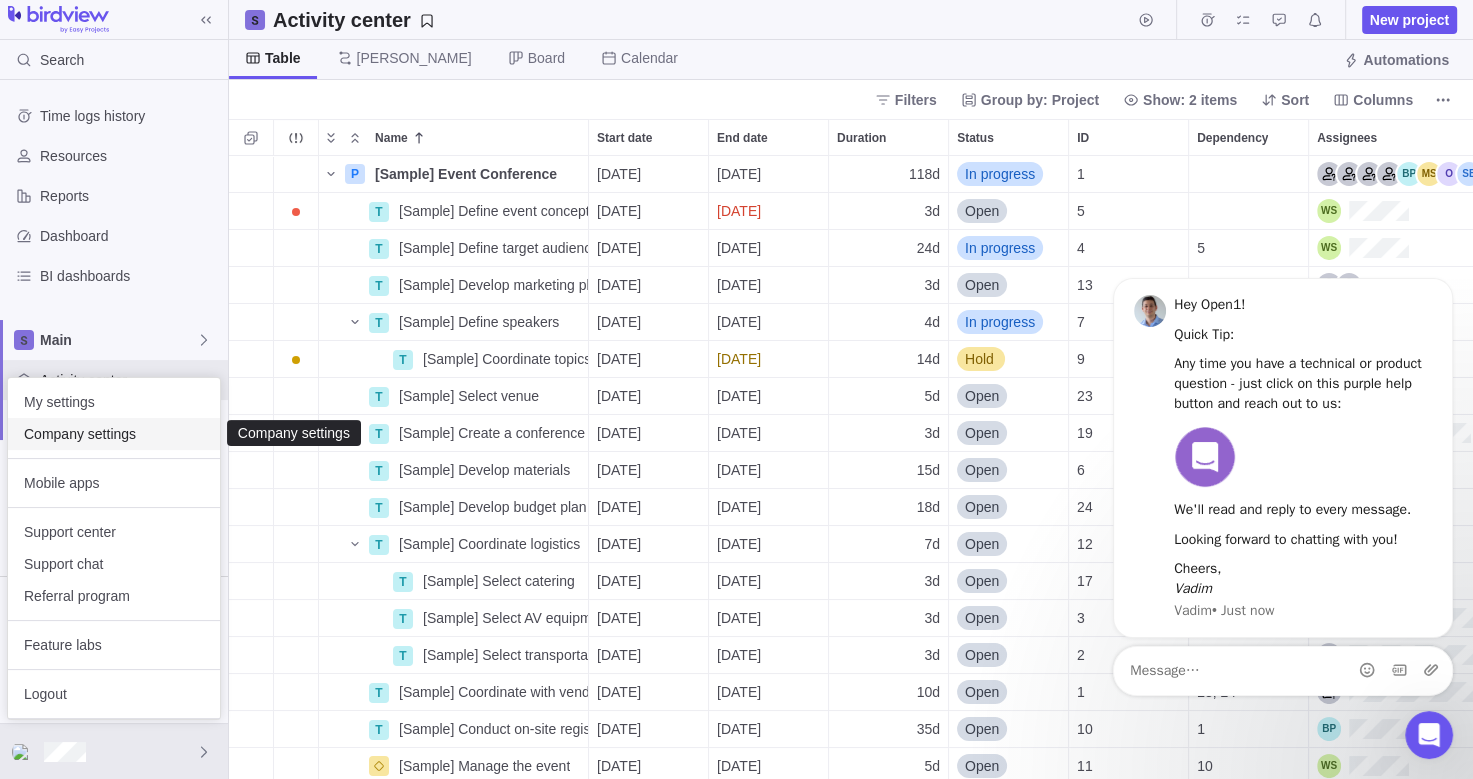 scroll, scrollTop: 607, scrollLeft: 1227, axis: both 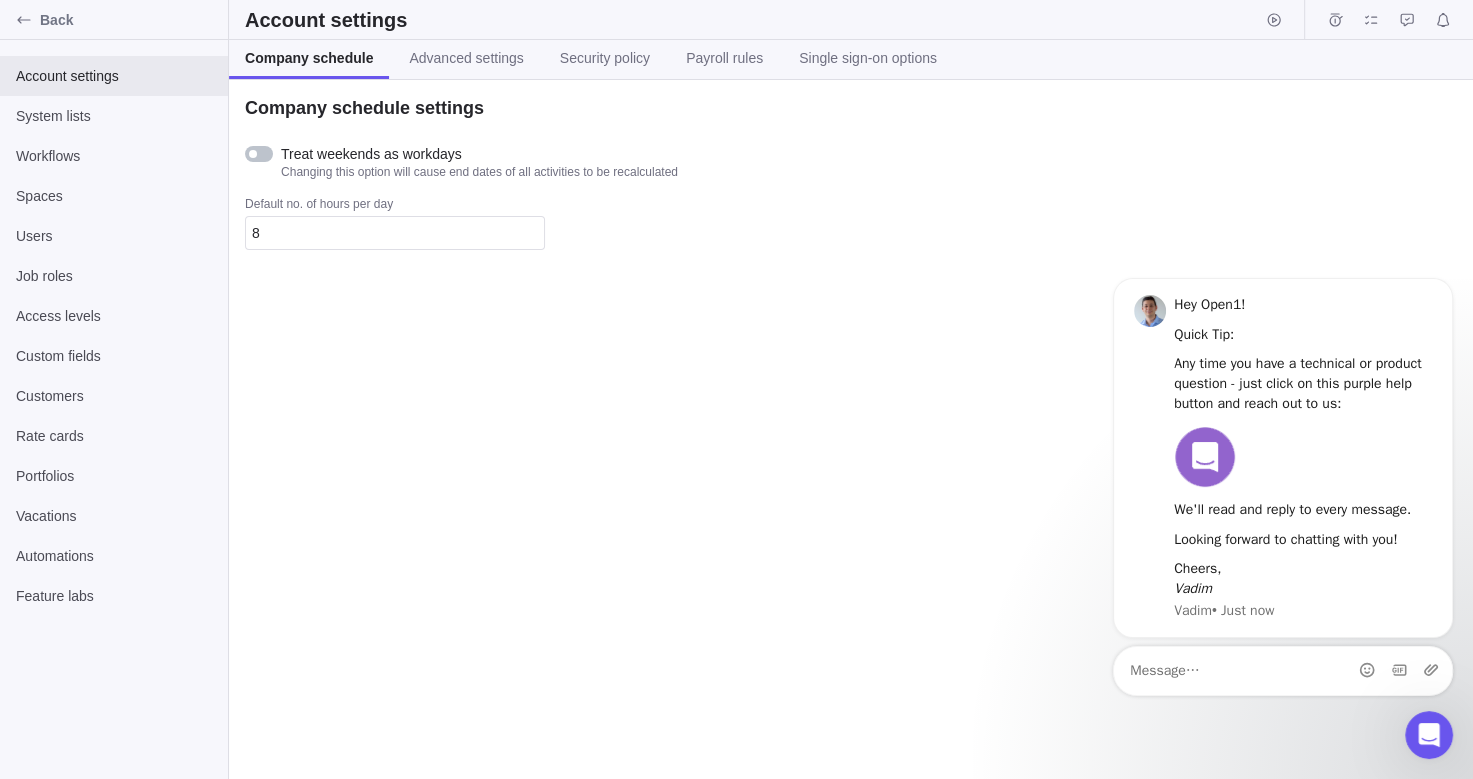 click on "Company schedule settings Treat weekends as workdays Changing this option will cause end dates of all activities to be recalculated Default no. of hours per day 8" at bounding box center [851, 429] 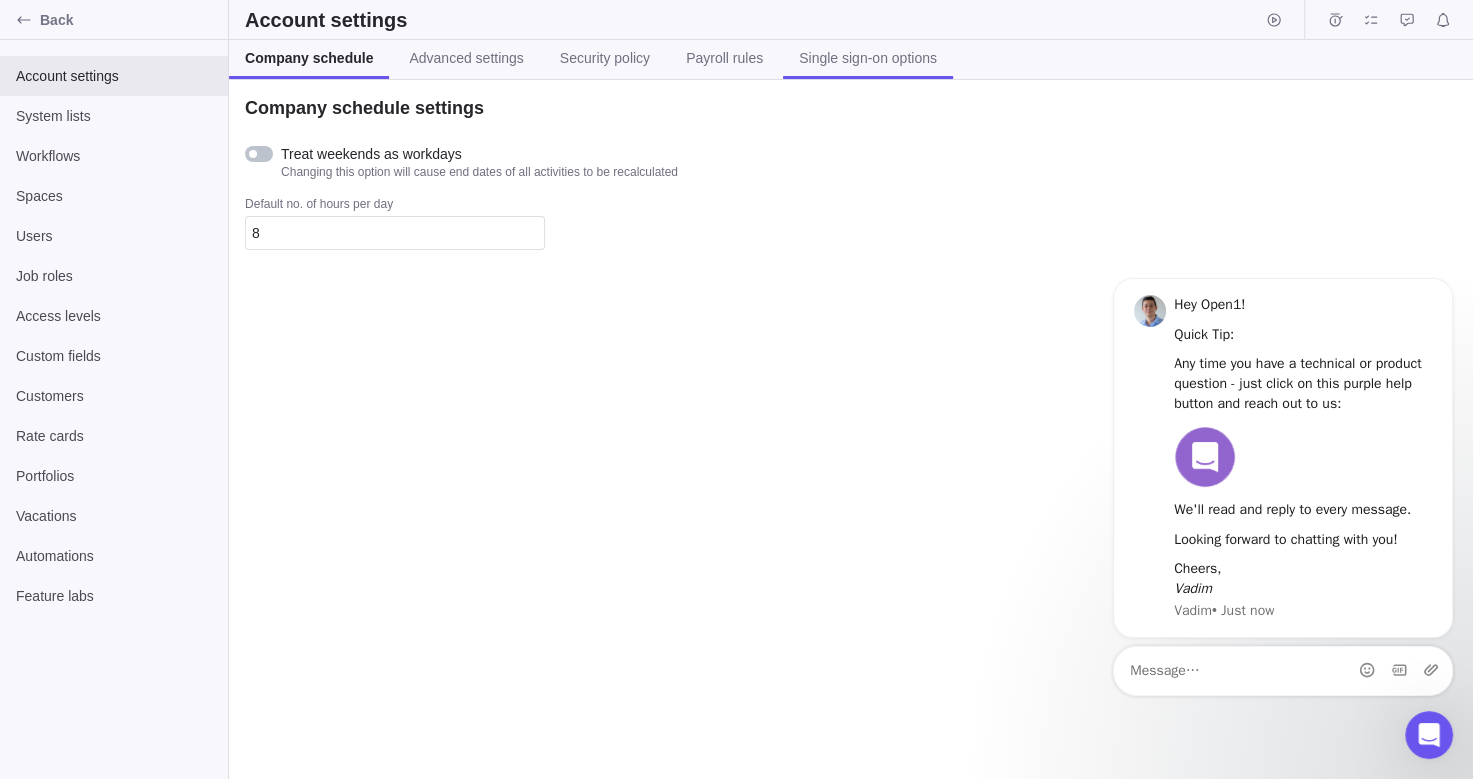 click on "Single sign-on options" at bounding box center (868, 58) 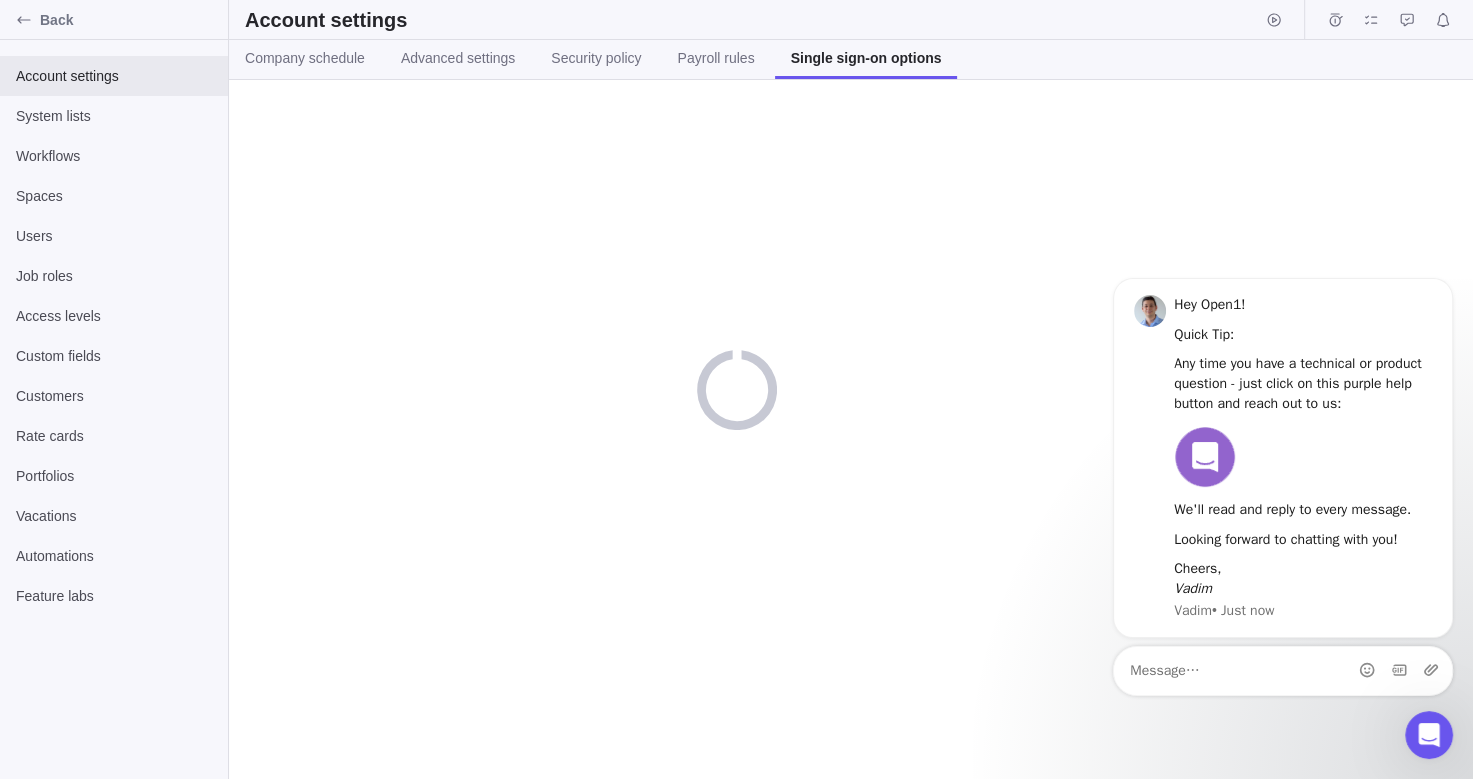 click at bounding box center [851, 429] 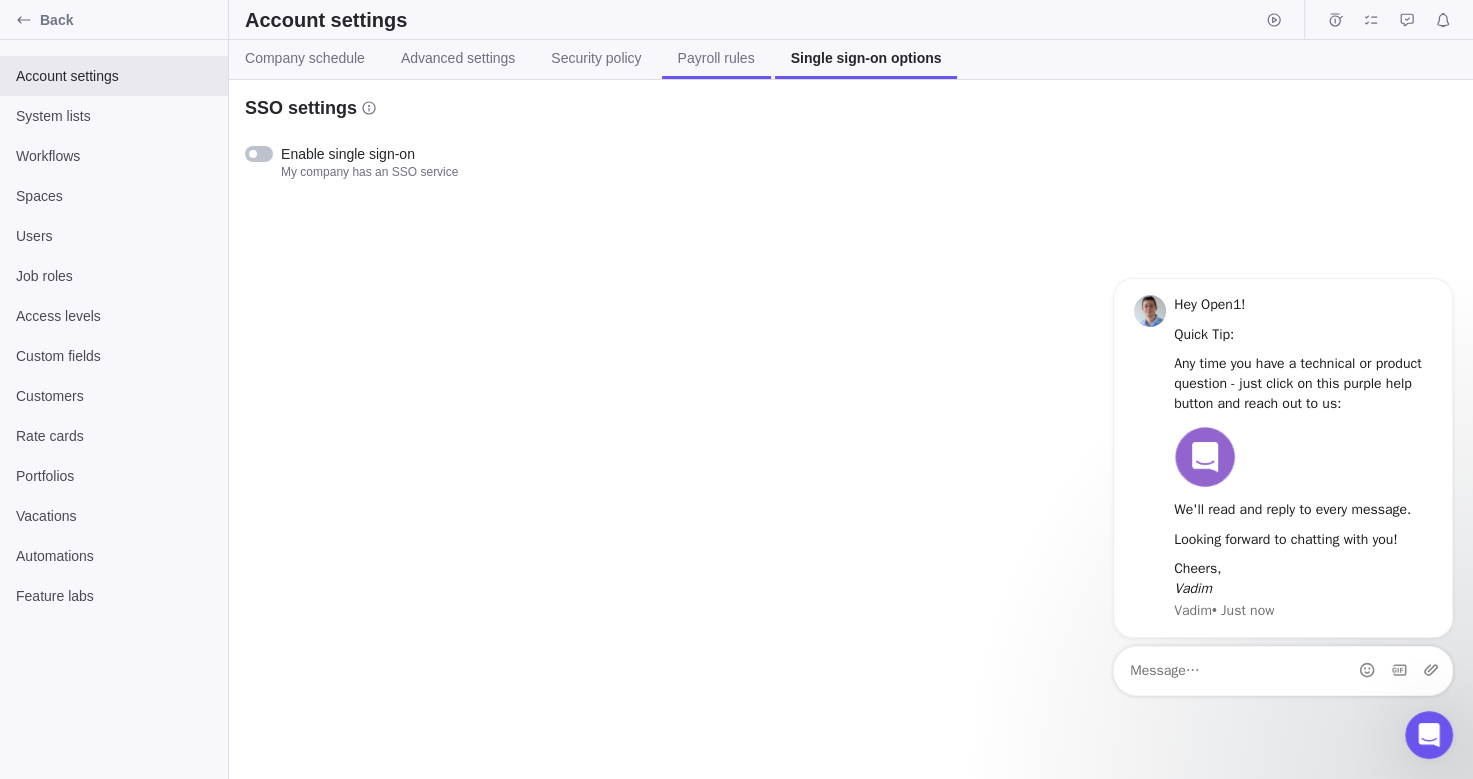 click on "Payroll rules" at bounding box center [716, 59] 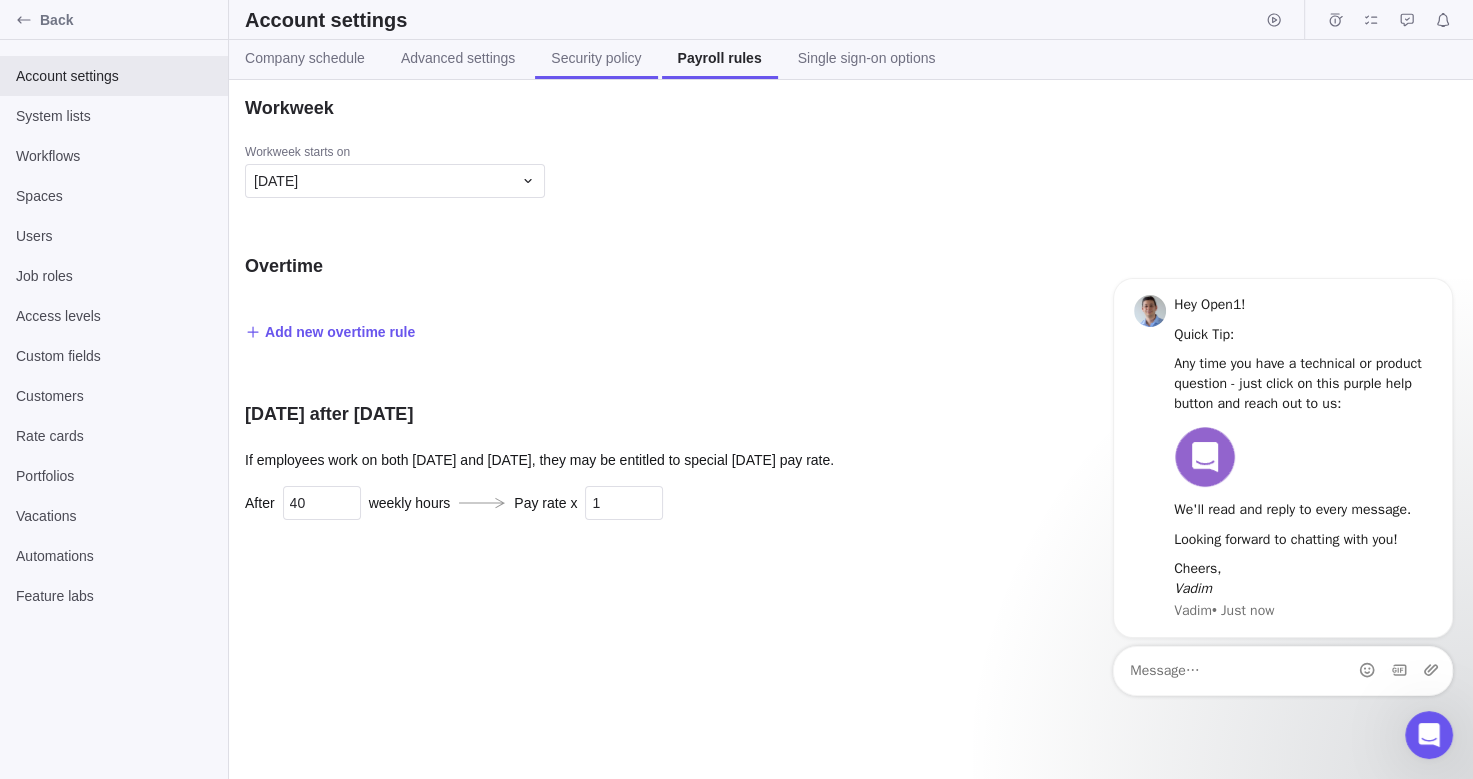 click on "Security policy" at bounding box center [596, 58] 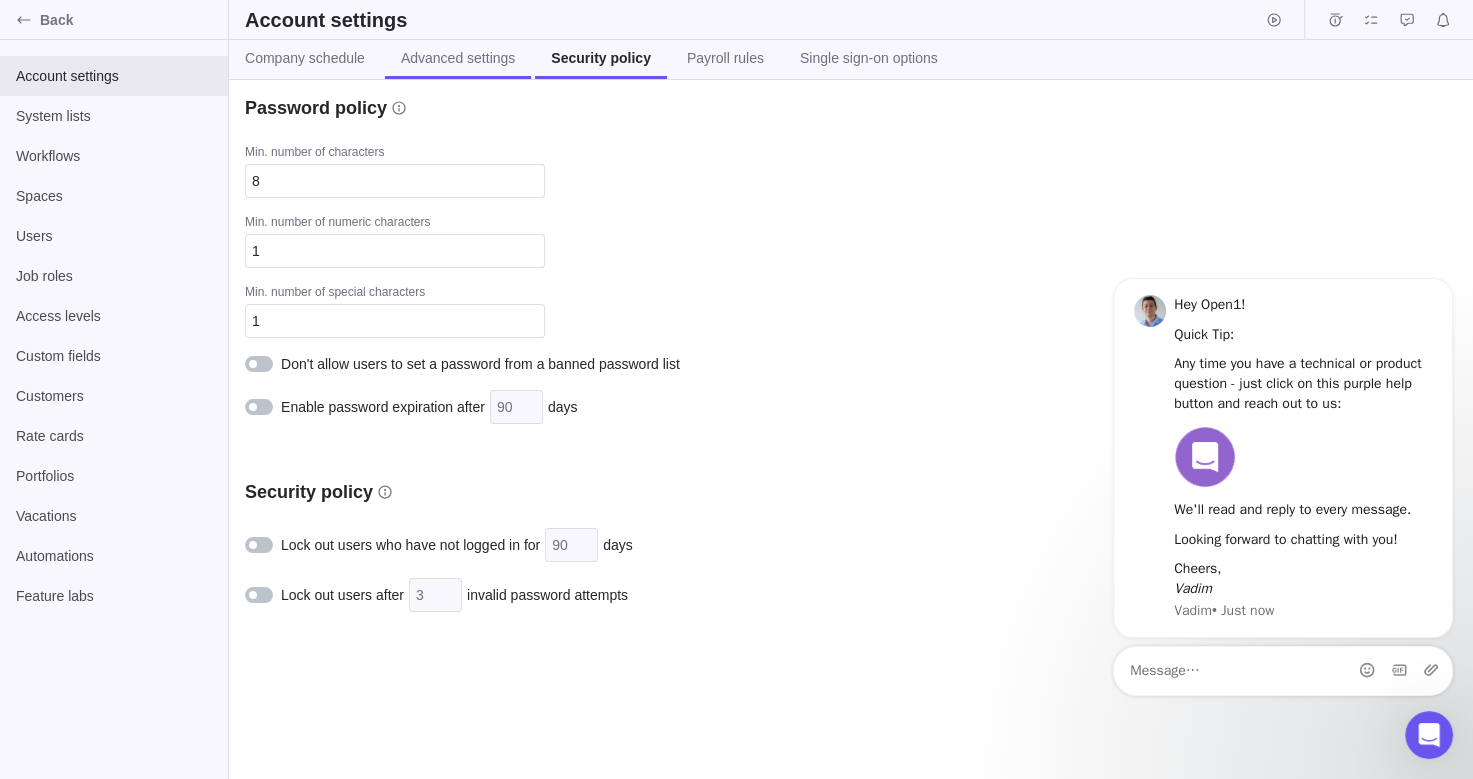 click on "Advanced settings" at bounding box center (458, 58) 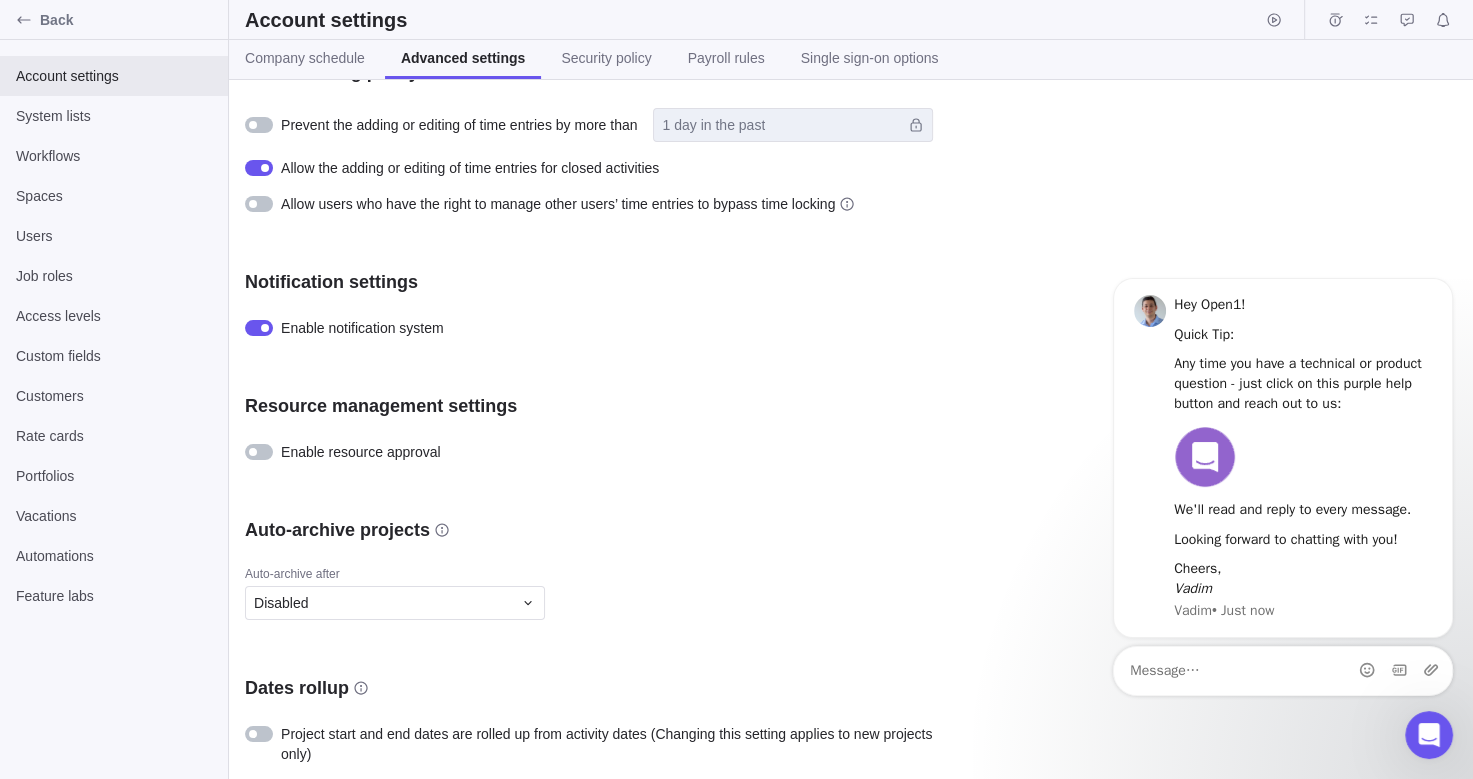 scroll, scrollTop: 0, scrollLeft: 0, axis: both 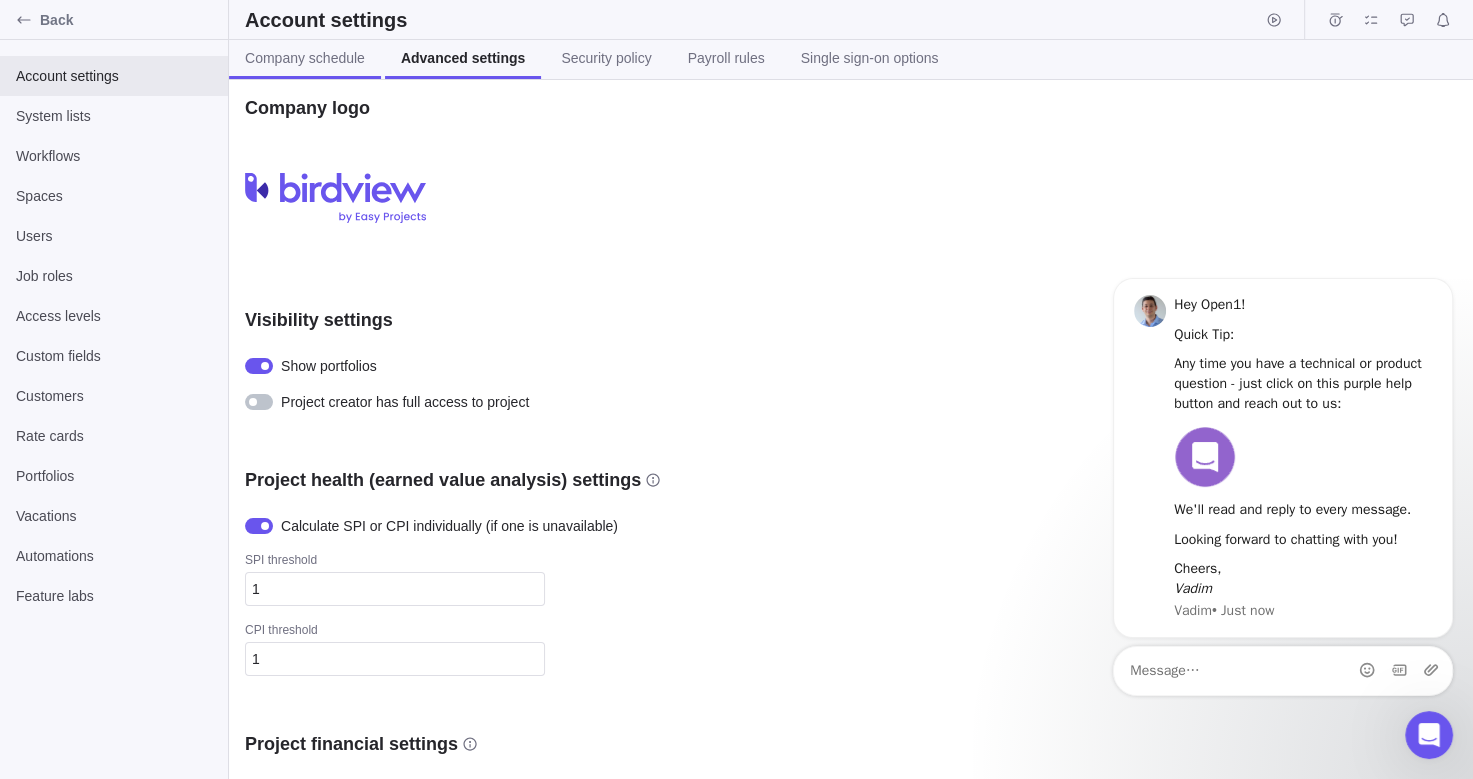click on "Company schedule" at bounding box center (305, 58) 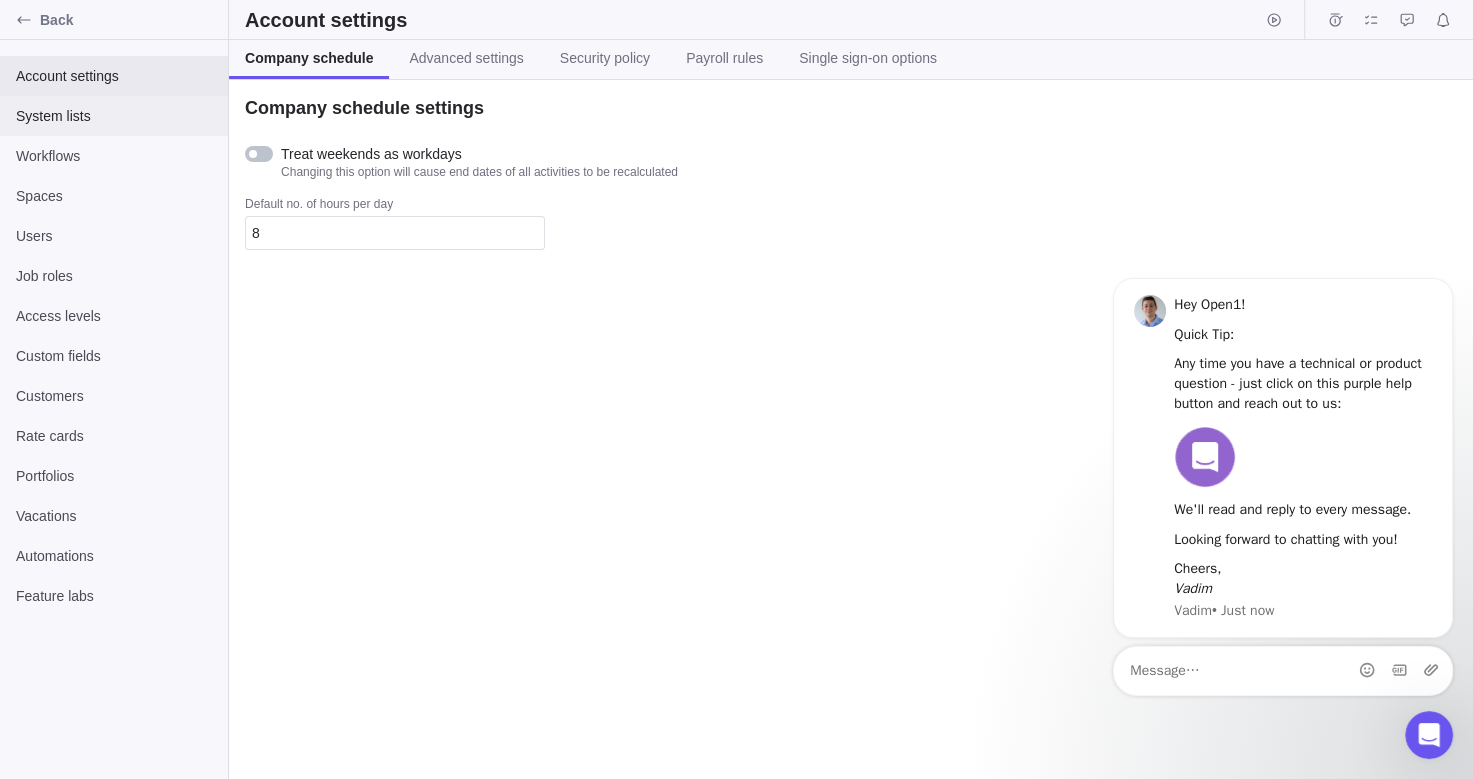 click on "System lists" at bounding box center [114, 116] 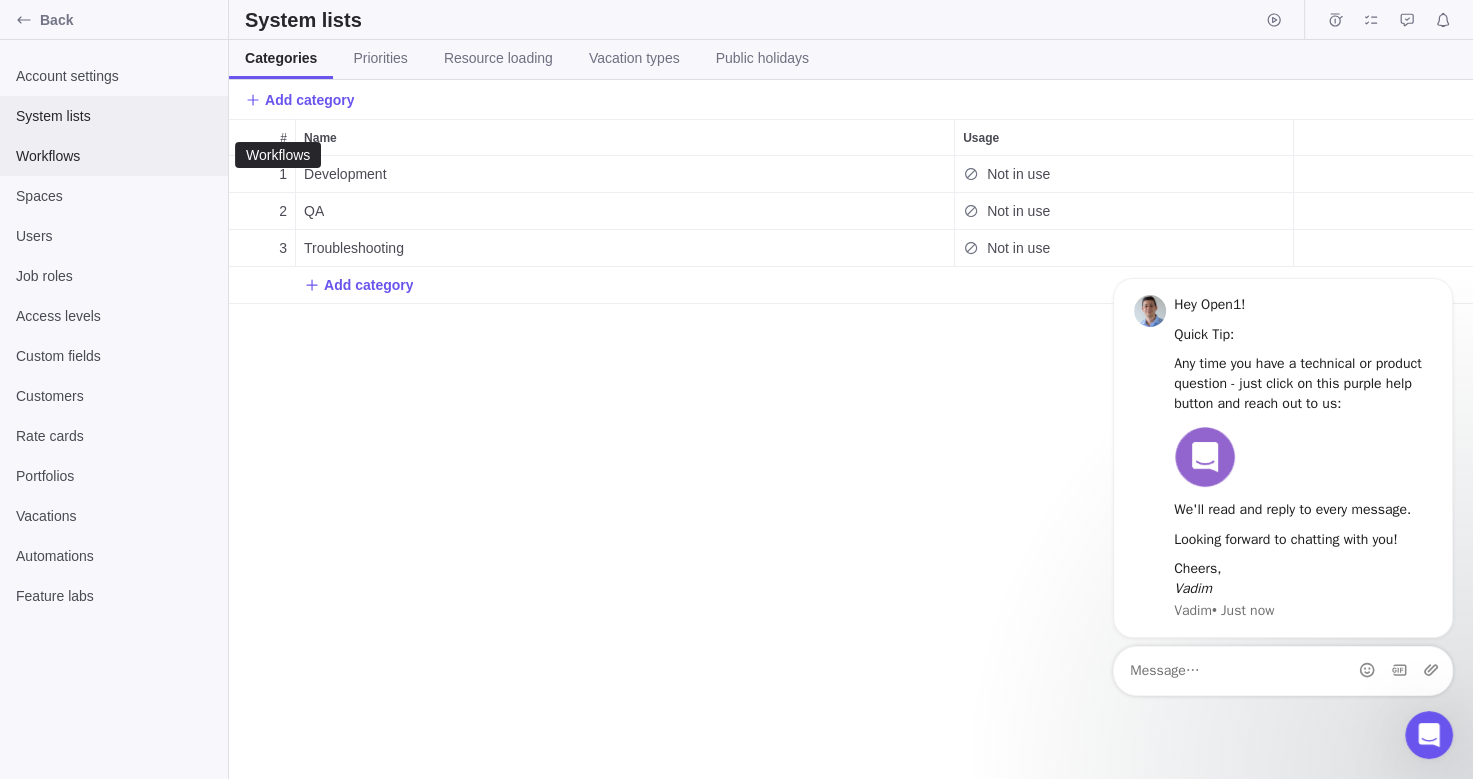 scroll, scrollTop: 18, scrollLeft: 18, axis: both 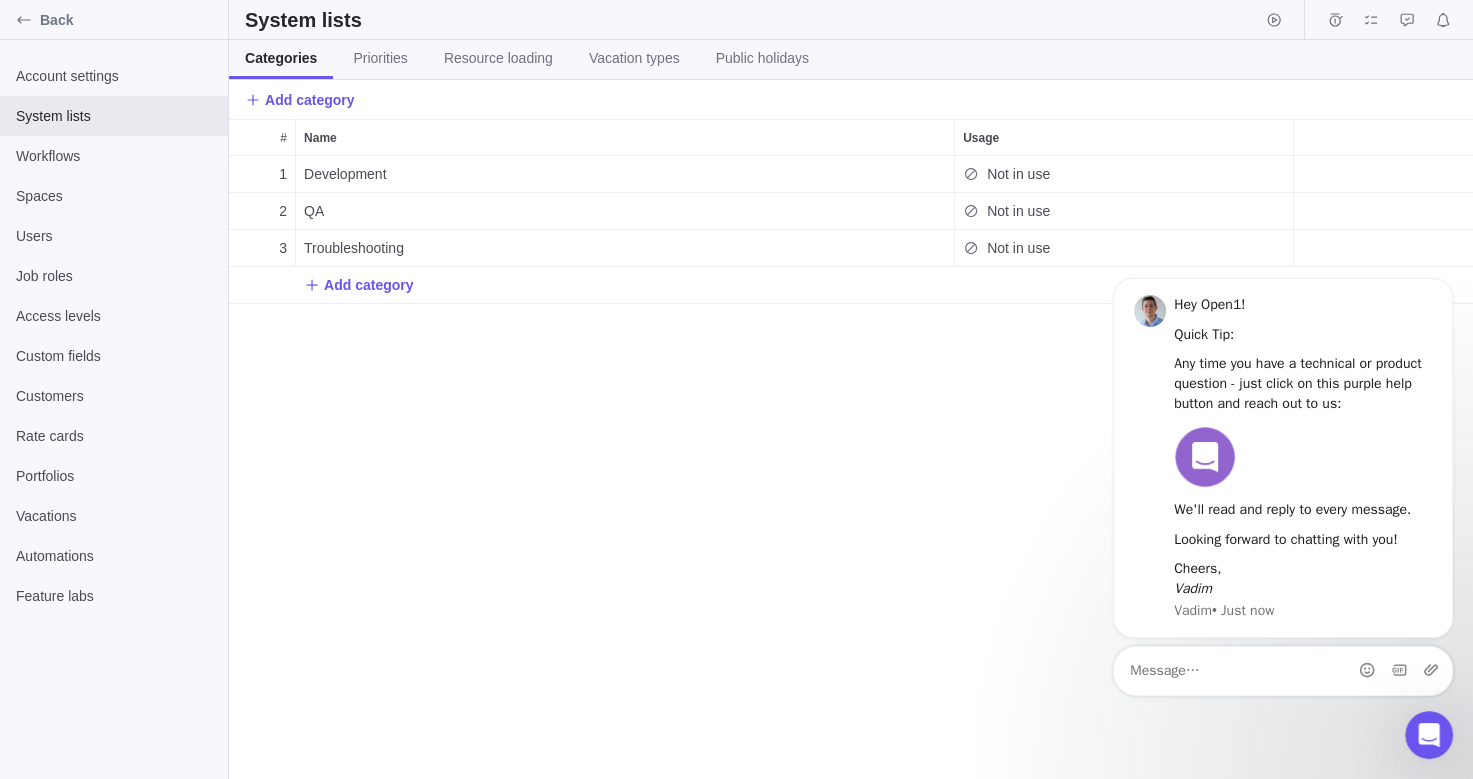 click on "1 Development Not in use 2 QA Not in use 3 Troubleshooting Not in use Add category" at bounding box center (851, 468) 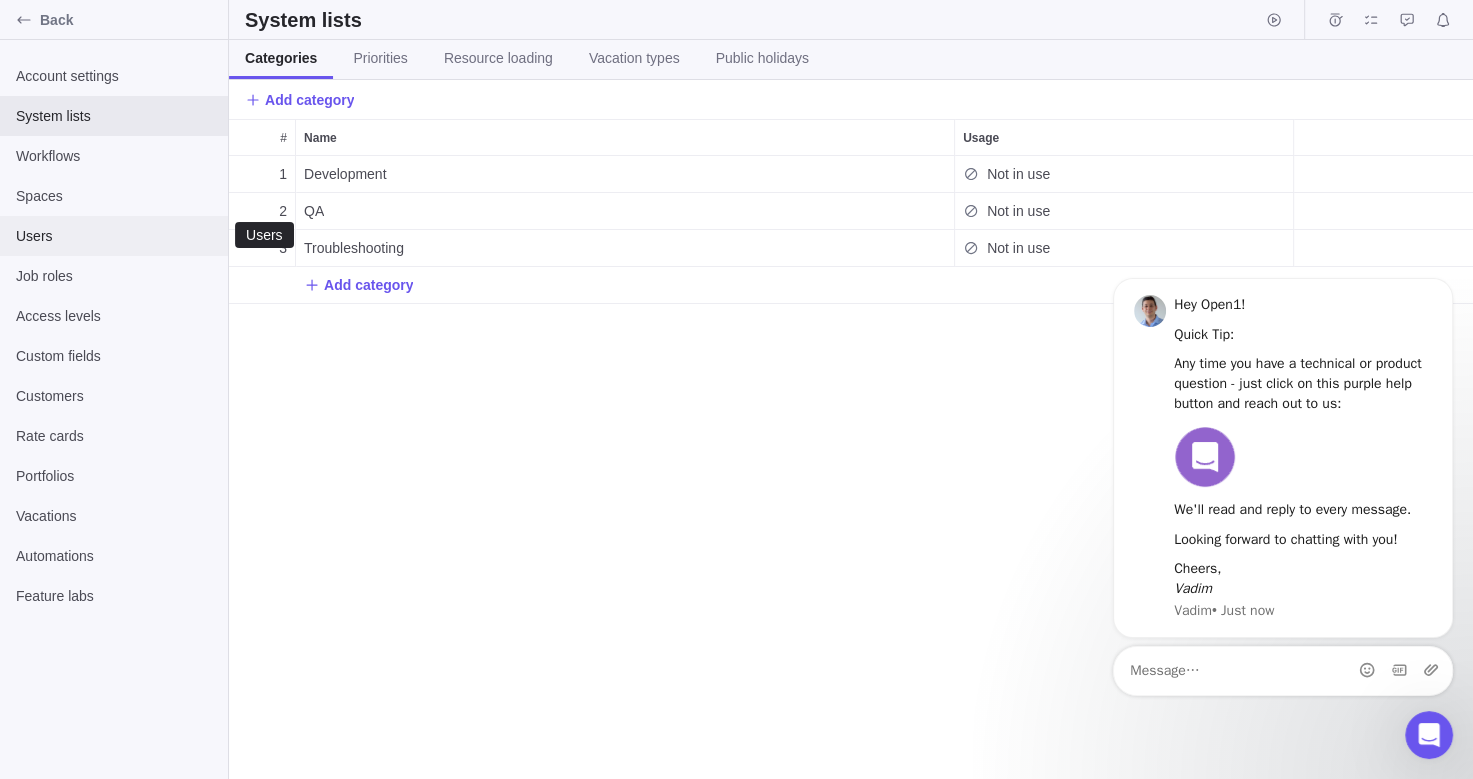 click on "Users" at bounding box center [114, 236] 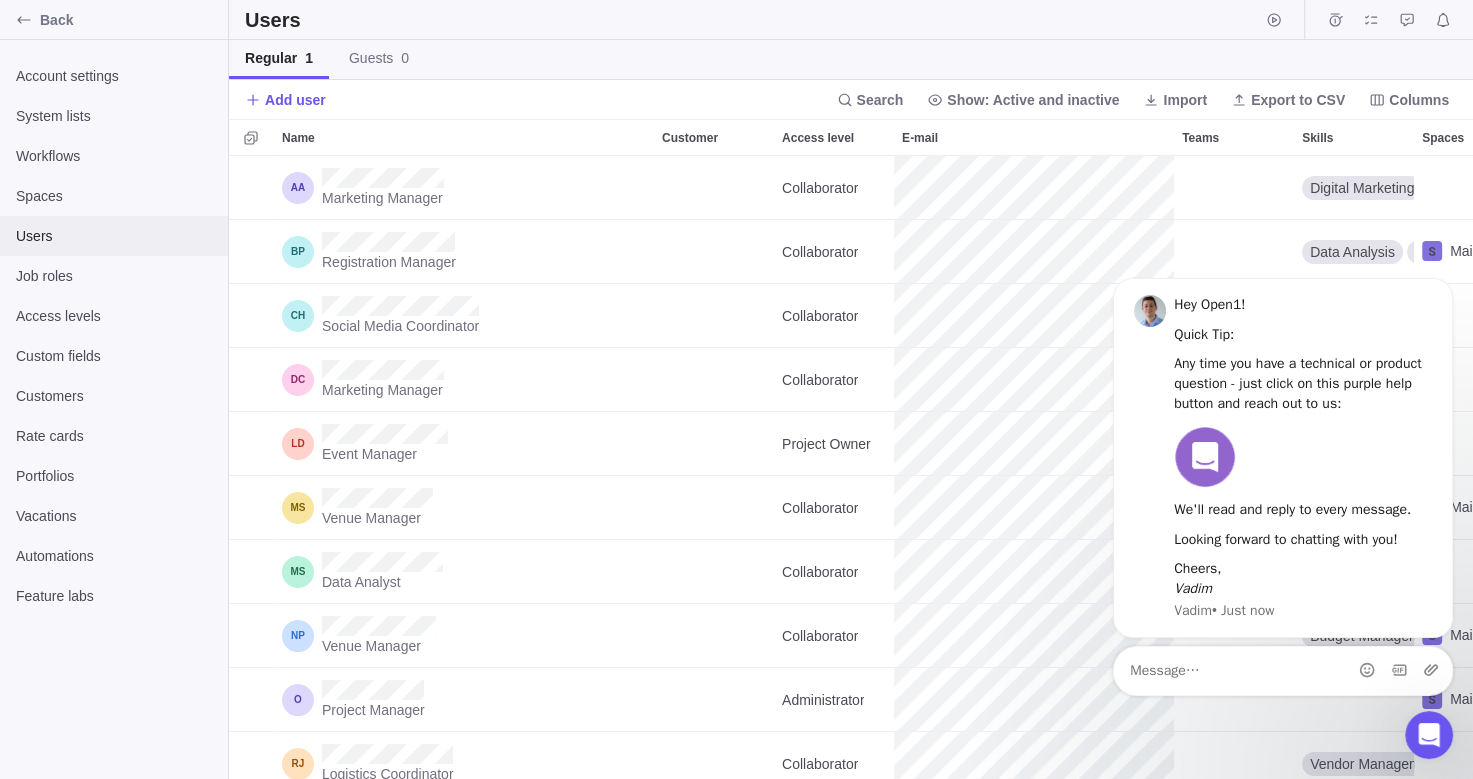 scroll, scrollTop: 18, scrollLeft: 18, axis: both 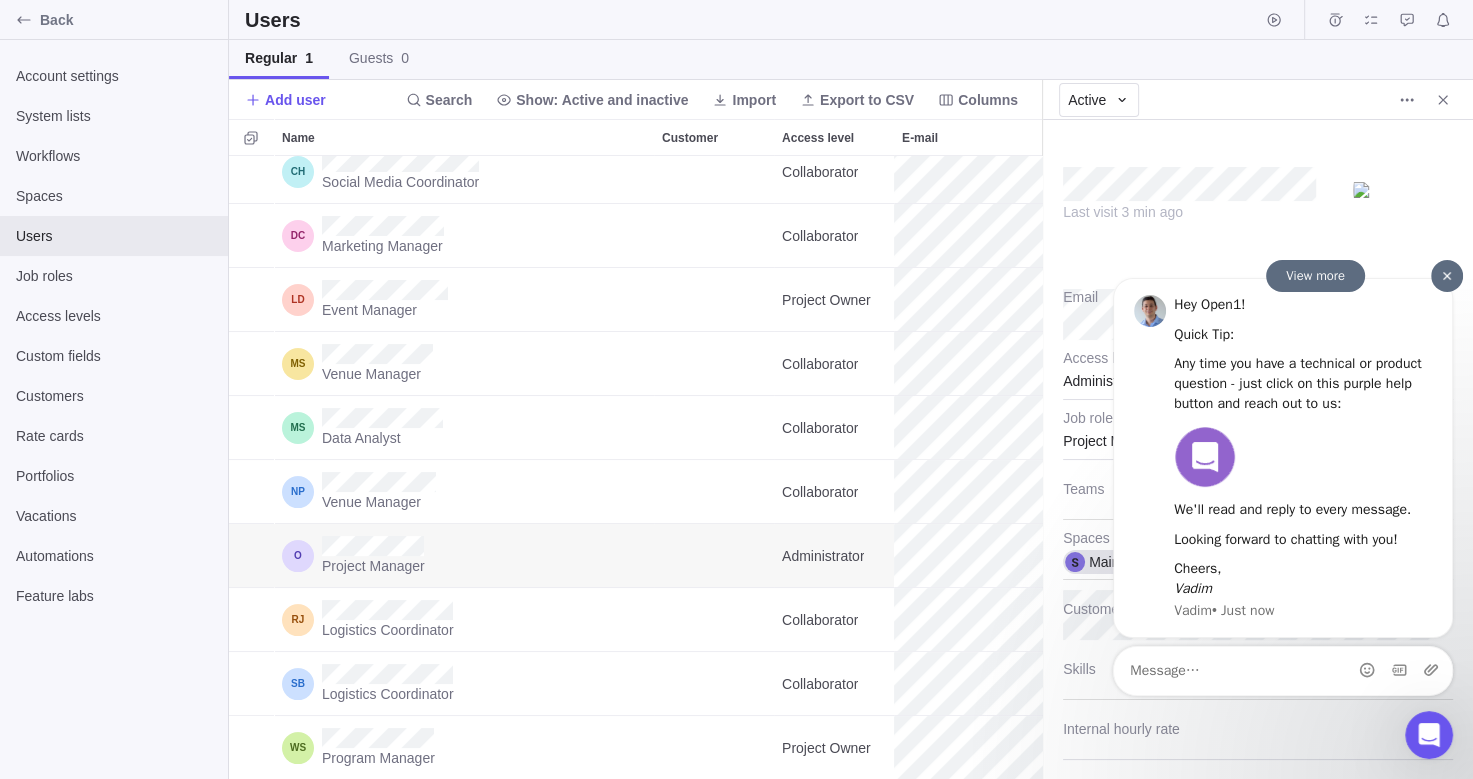 click at bounding box center [1447, 275] 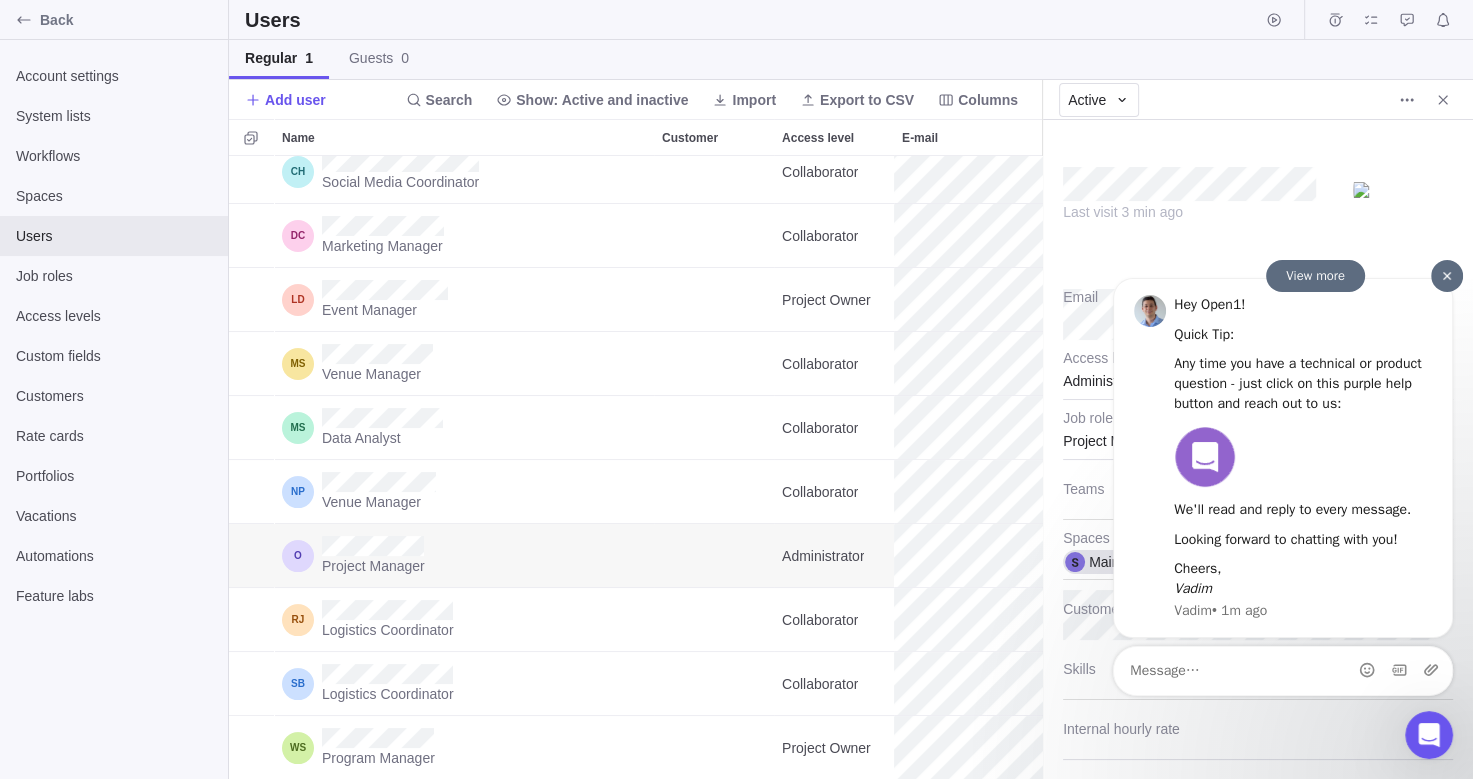 type on "x" 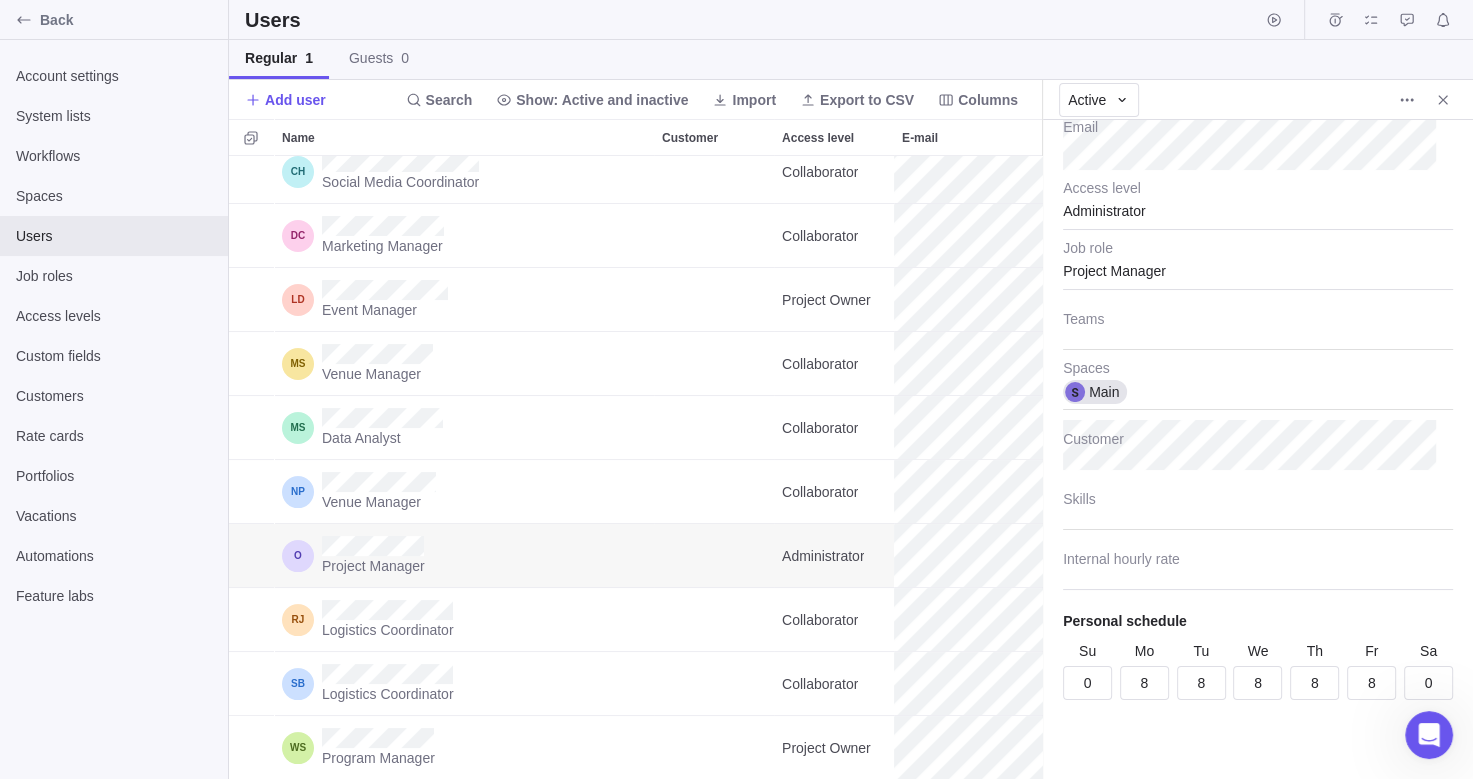 scroll, scrollTop: 0, scrollLeft: 0, axis: both 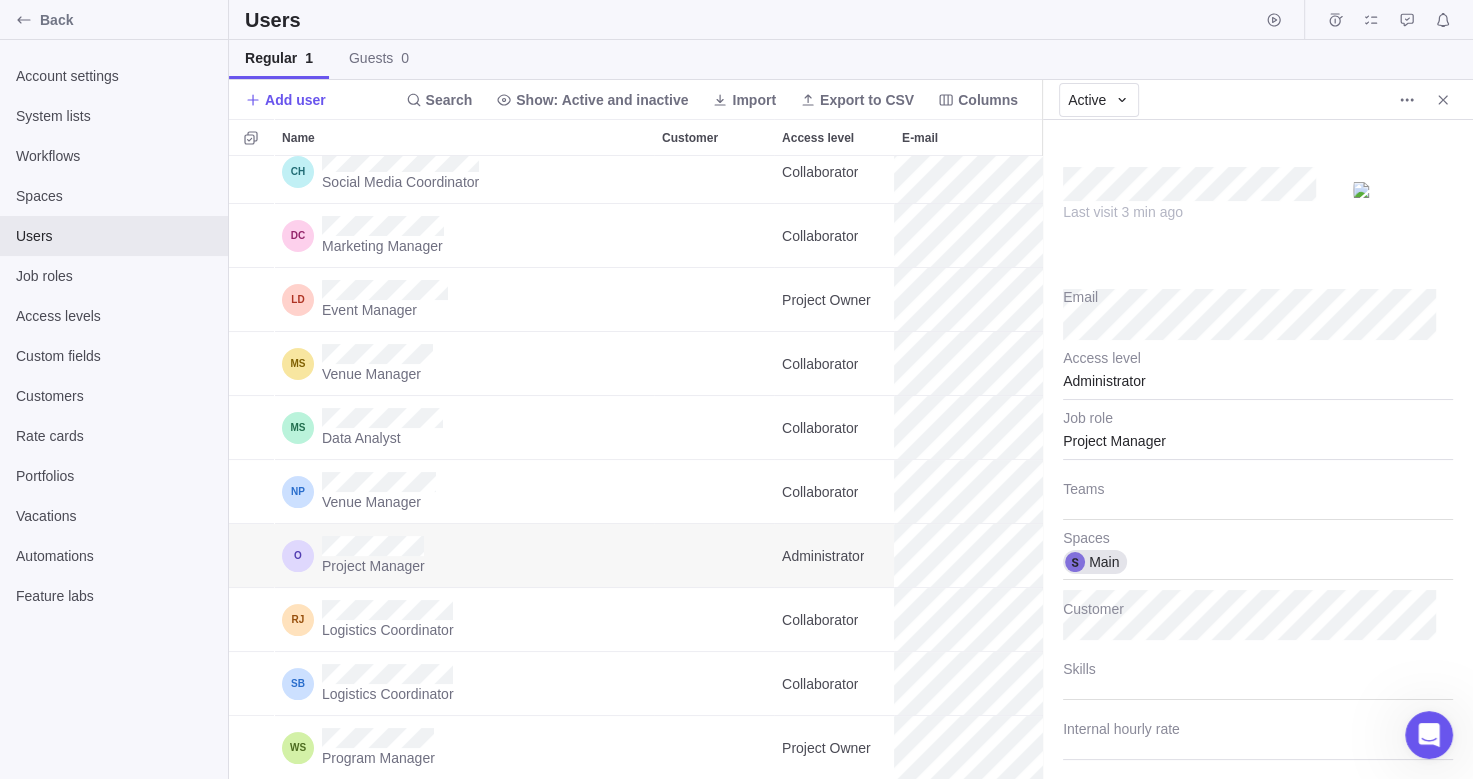 click at bounding box center [1403, 190] 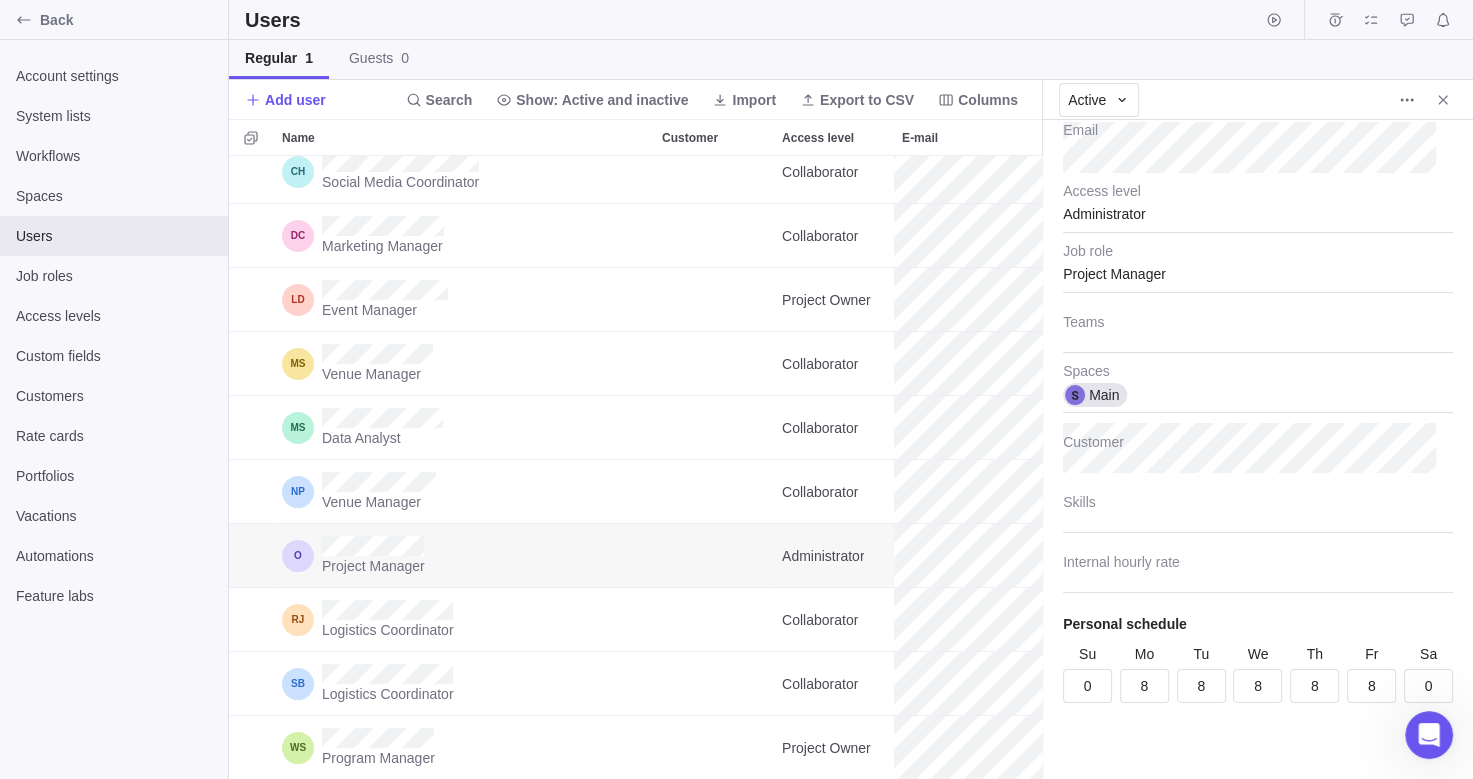 scroll, scrollTop: 170, scrollLeft: 0, axis: vertical 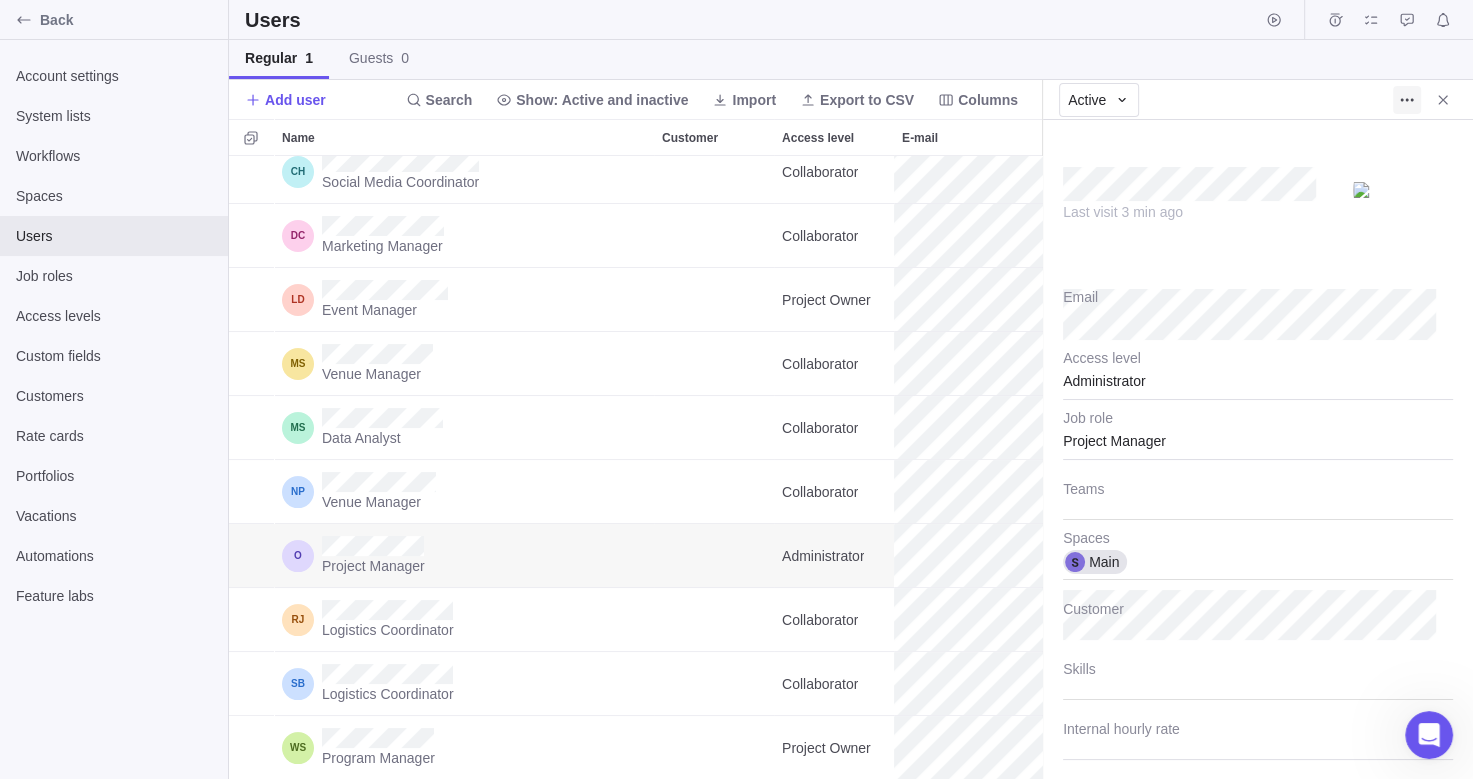 click 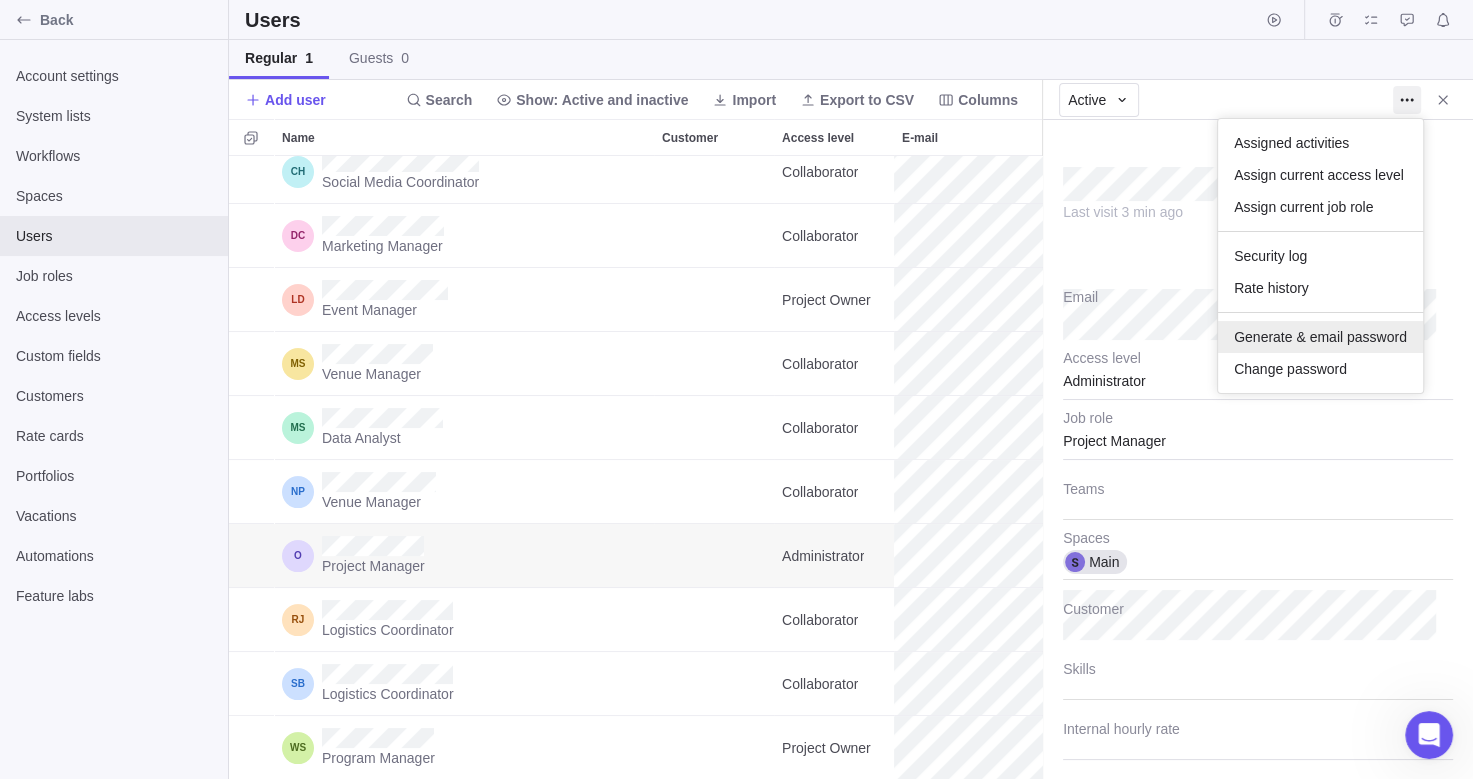 click on "Generate & email password" at bounding box center [1320, 337] 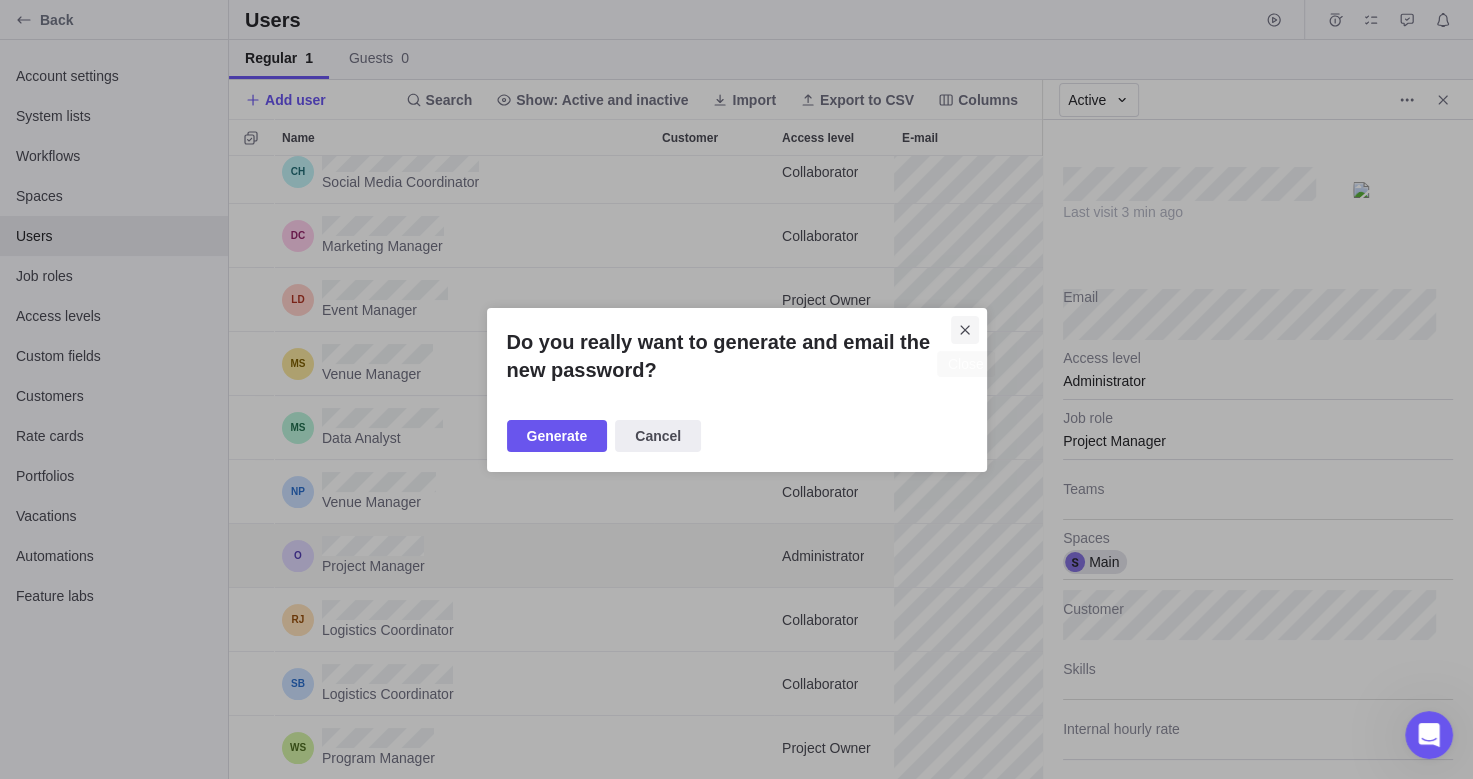 click 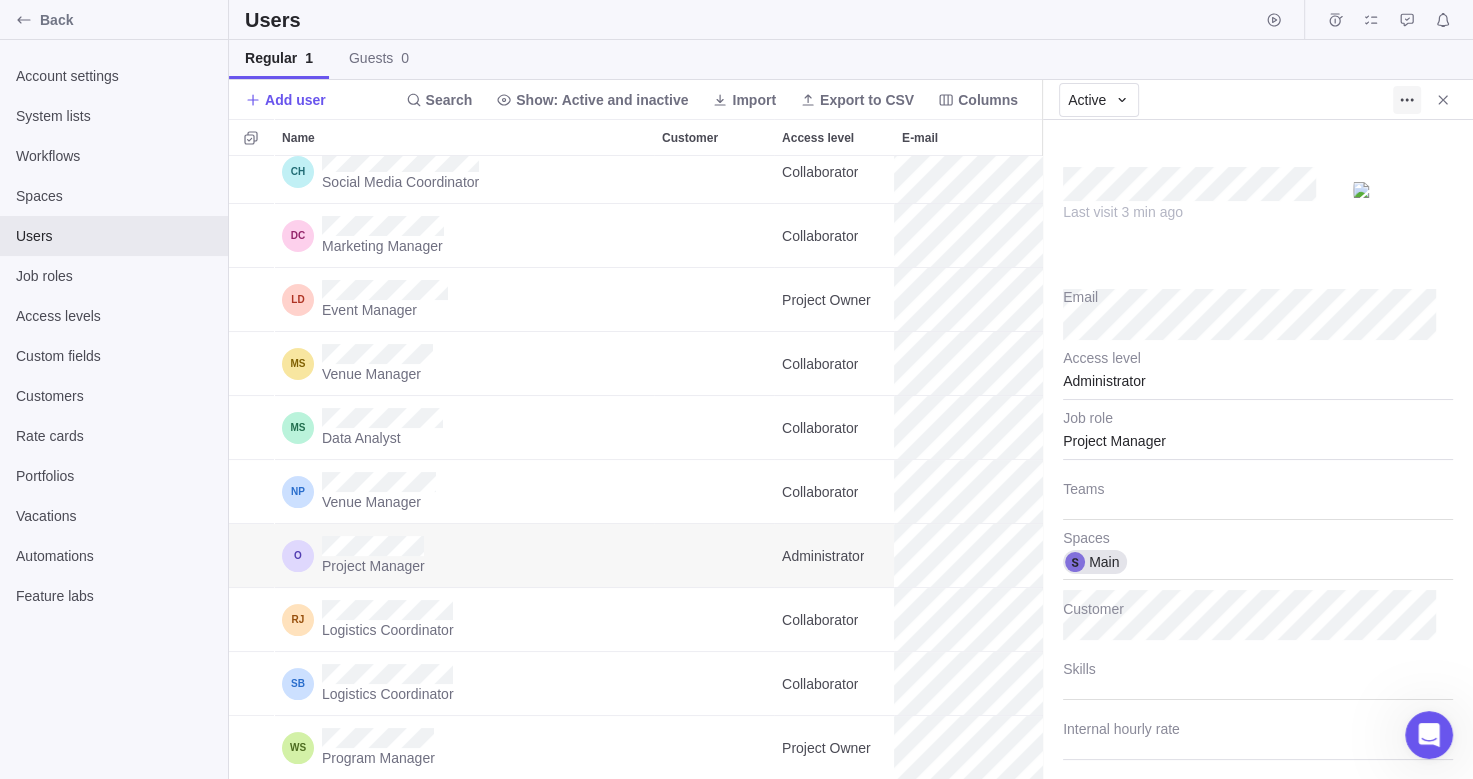 click 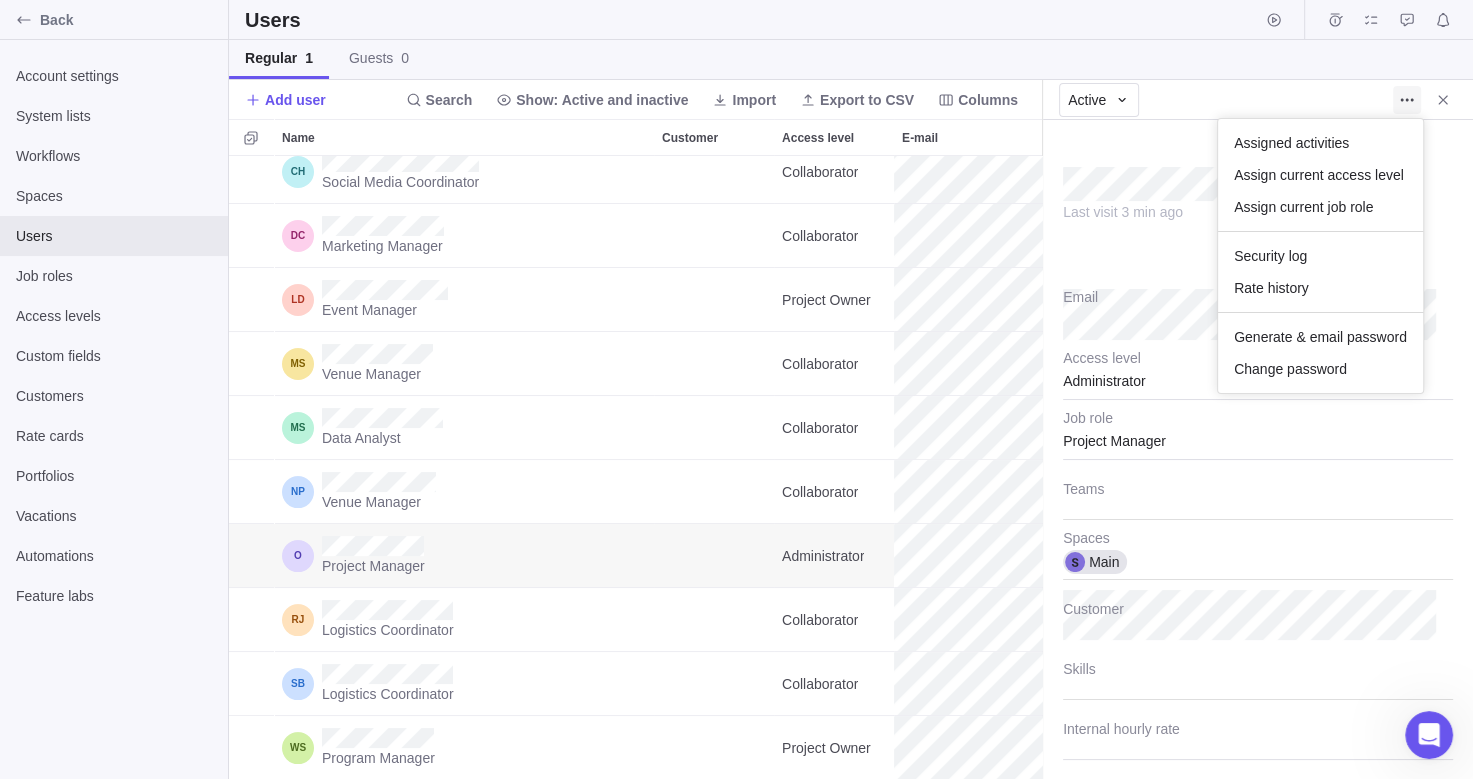 scroll, scrollTop: 607, scrollLeft: 796, axis: both 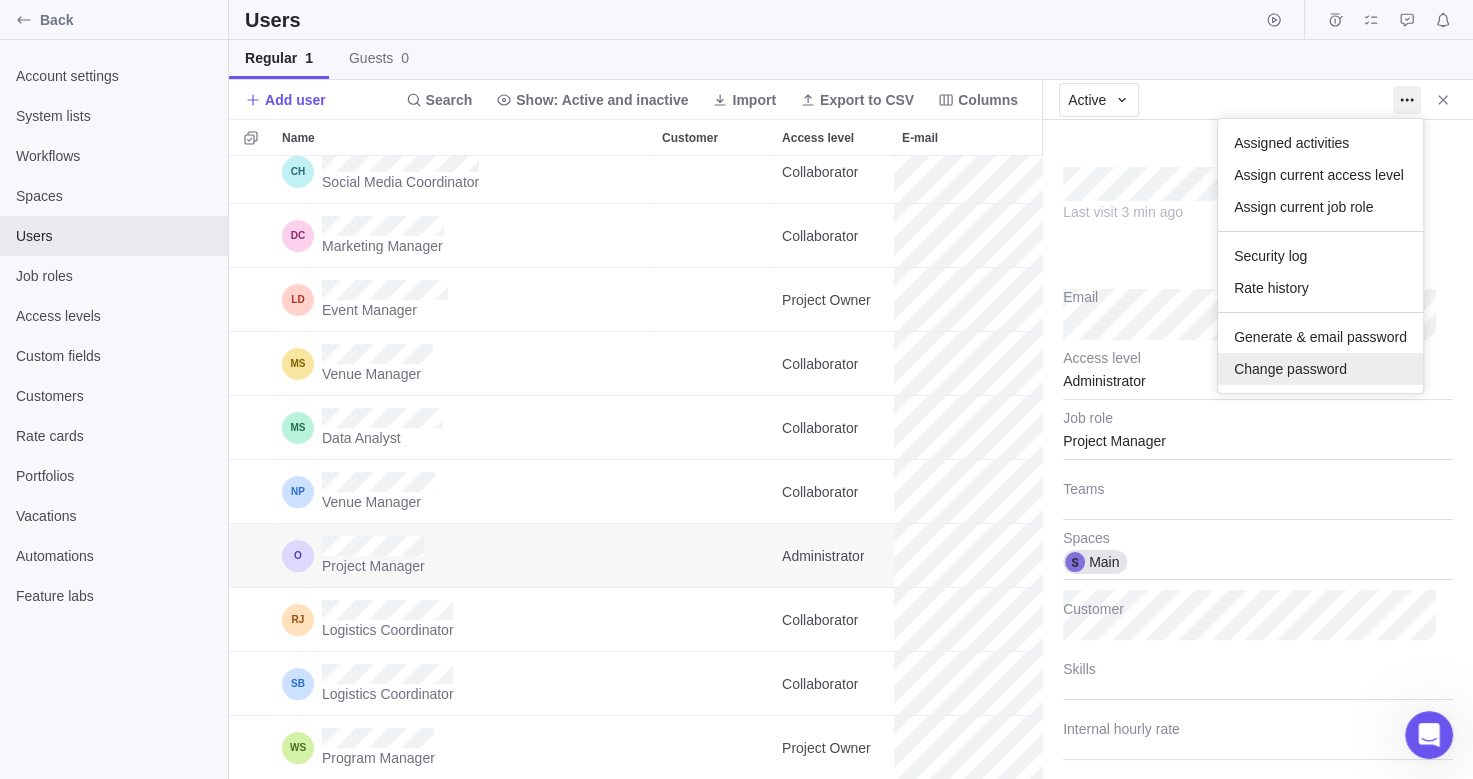 click on "Change password" at bounding box center [1320, 369] 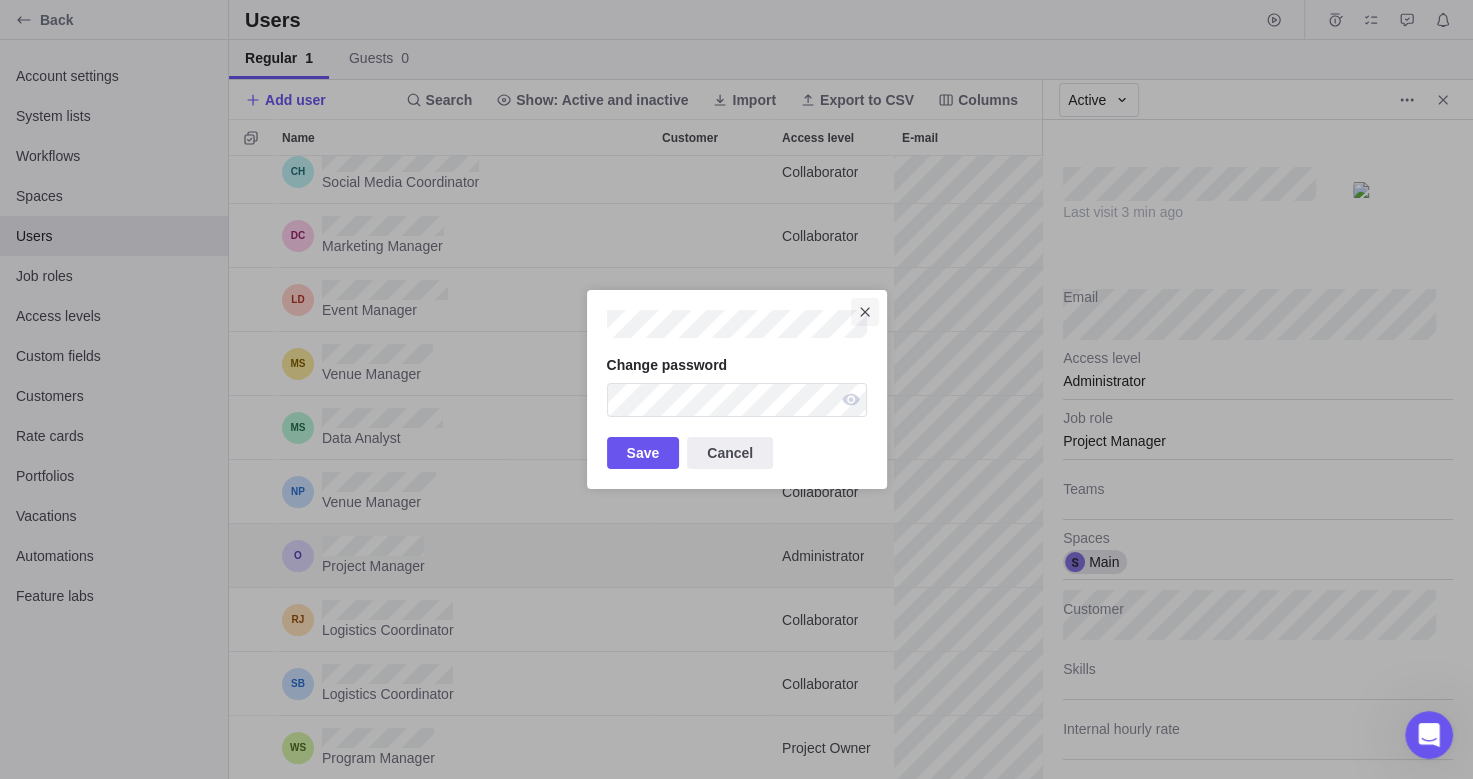 click 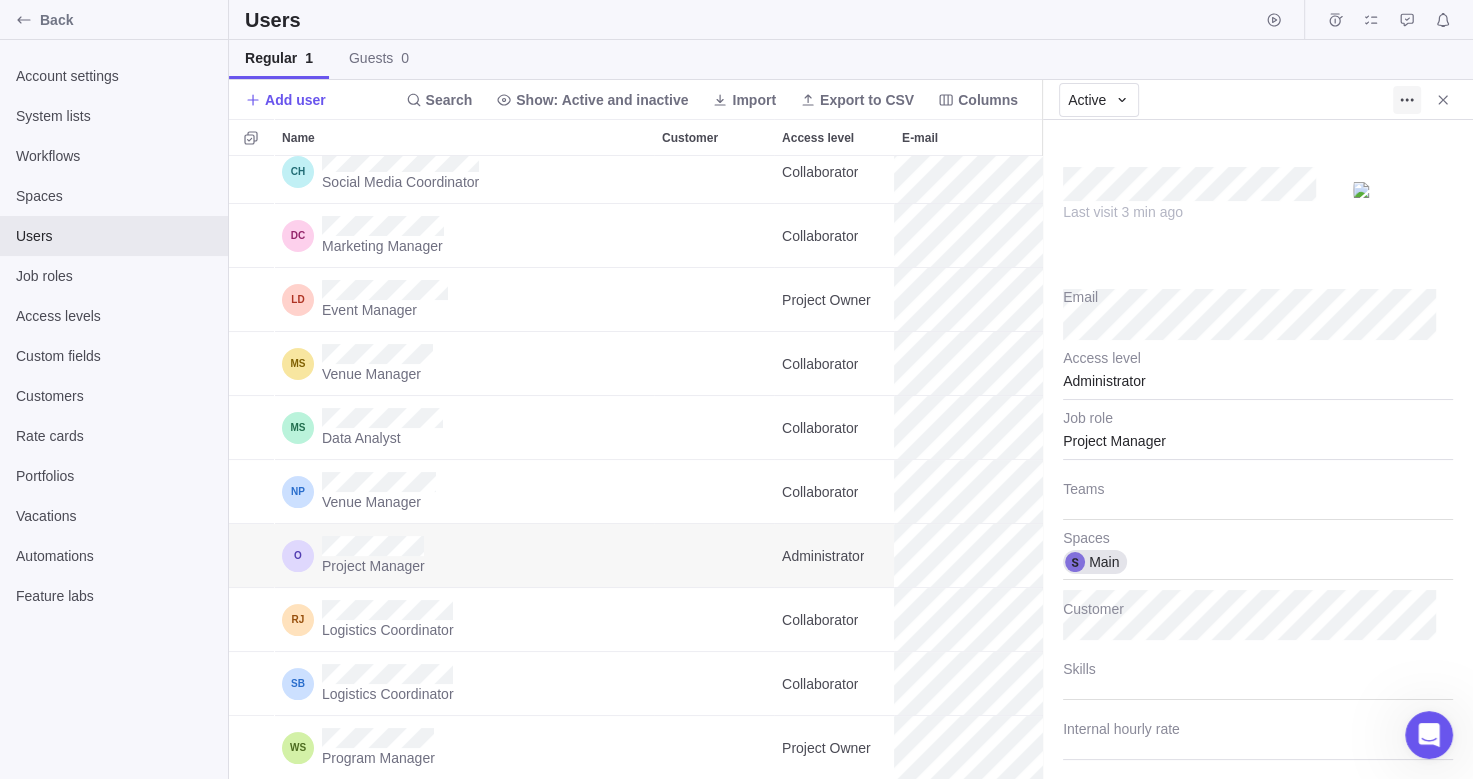 click 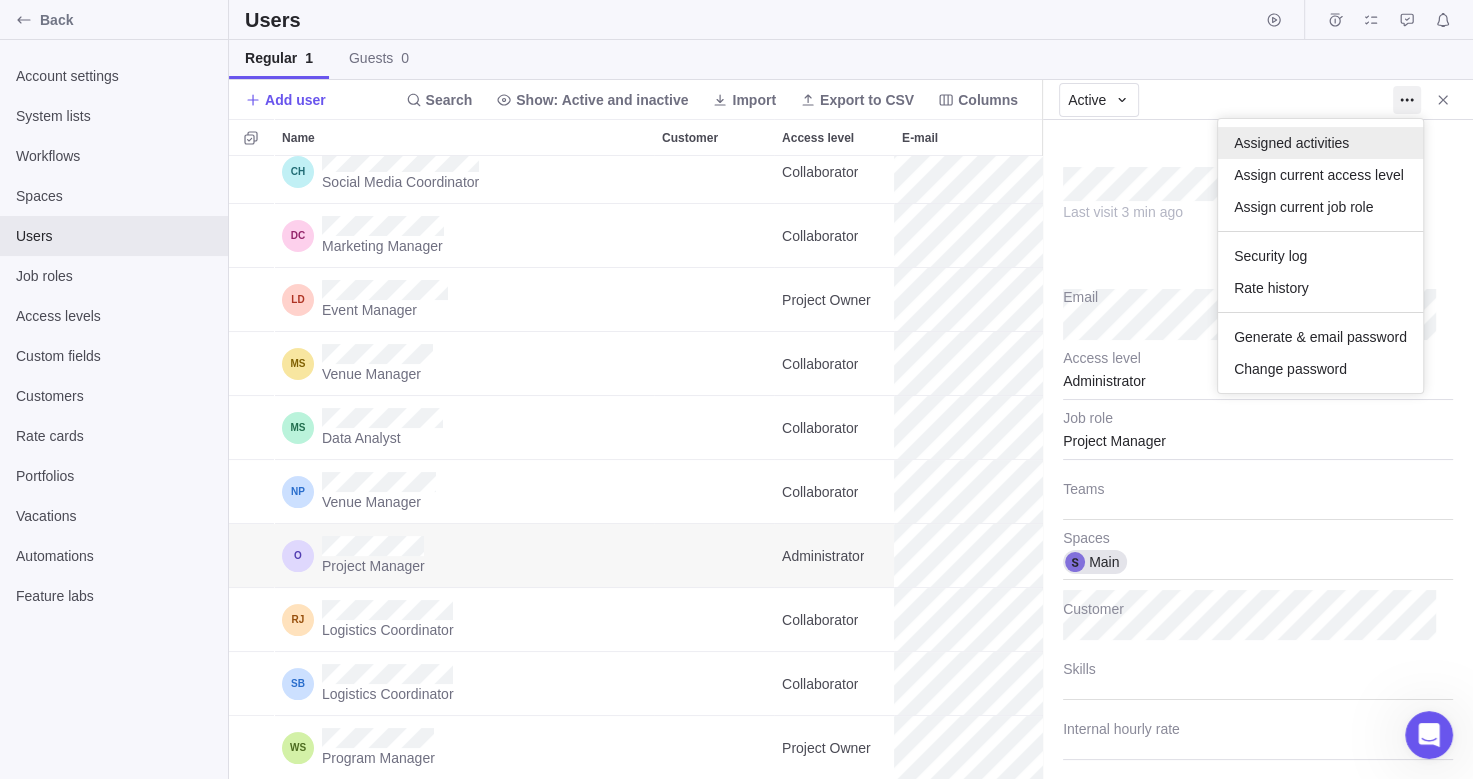 click on "Assigned activities" at bounding box center (1291, 143) 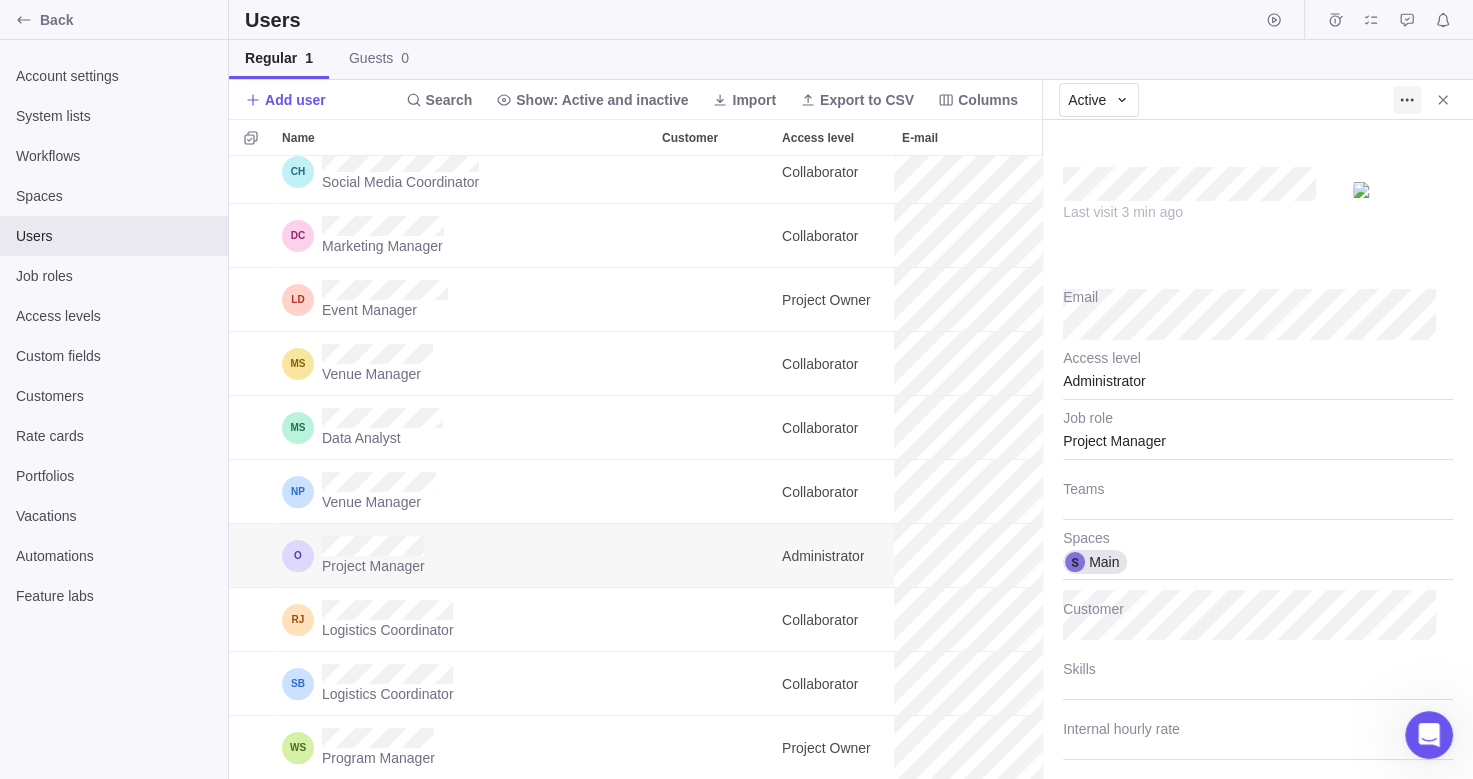 click 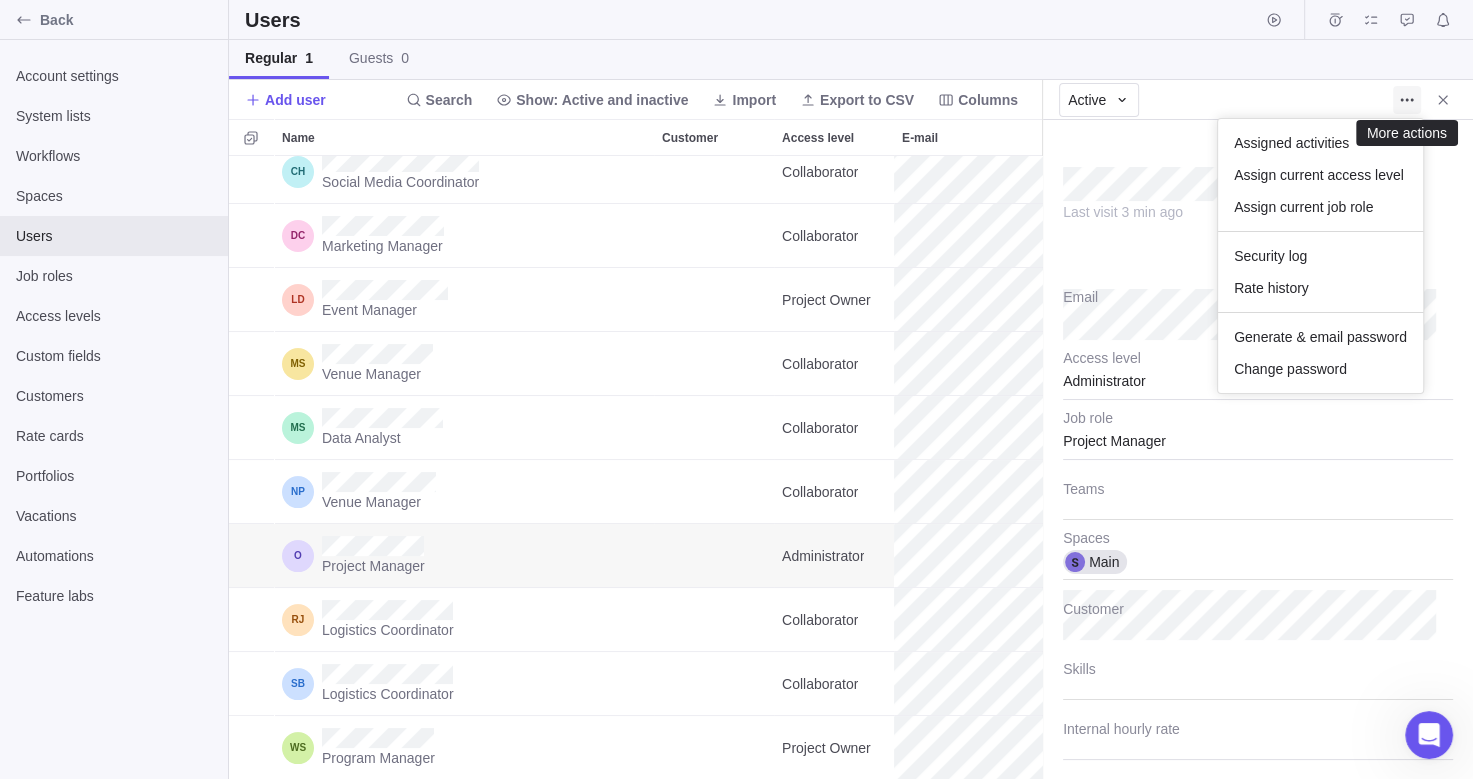 scroll, scrollTop: 607, scrollLeft: 796, axis: both 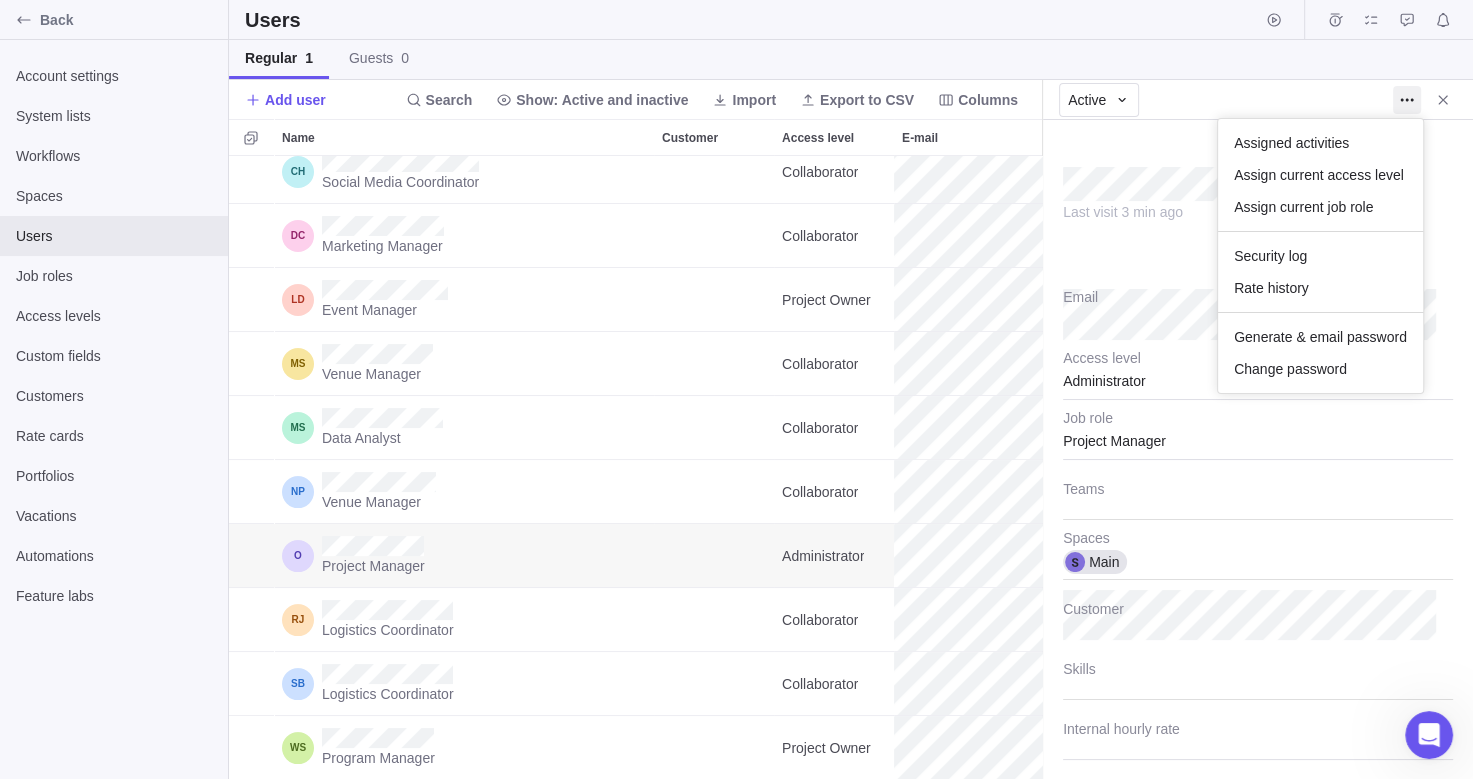 click on "Back Account settings System lists Workflows Spaces Users Job roles Access levels Custom fields Customers Rate cards Portfolios Vacations Automations Feature labs Users Regular 1 Guests 0 Add user Search Show: Active and inactive Import Export to CSV Columns Name Customer Access level E-mail Teams Skills Spaces Social Media Coordinator Collaborator Digital Marketing Social Media Marketing SEO Analysis Branding Content Creation Instagram Facebook Marketing Manager Collaborator Digital Marketing SEO Analysis Marketing Plan Marketing Campaign Content Marketing HubSpot Hootsuite Google Analytics Event Manager Project Owner Event Program Event Performance Metrics Post-Event Evaluation Venue Manager Collaborator Vendor Management Budget Management Venue Selection Venue Operations Safety and Compliance Main Data Analyst Collaborator Data Analysis Power BI Python SQL Data Visualization Statistical Analysis Data Mining Venue Manager Collaborator Budget Management Technical Equipment Requirements Main Main" at bounding box center (736, 389) 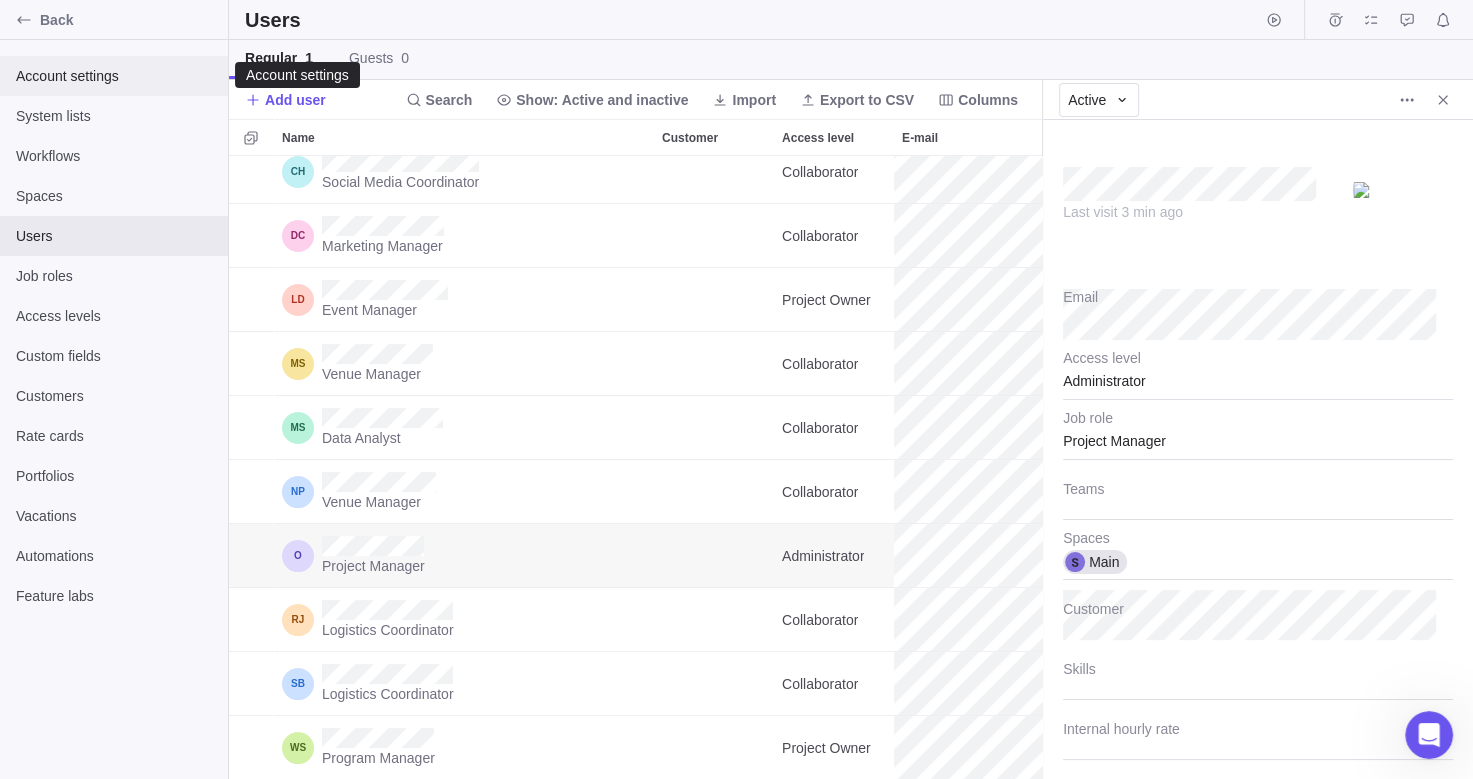 click on "Account settings" at bounding box center (114, 76) 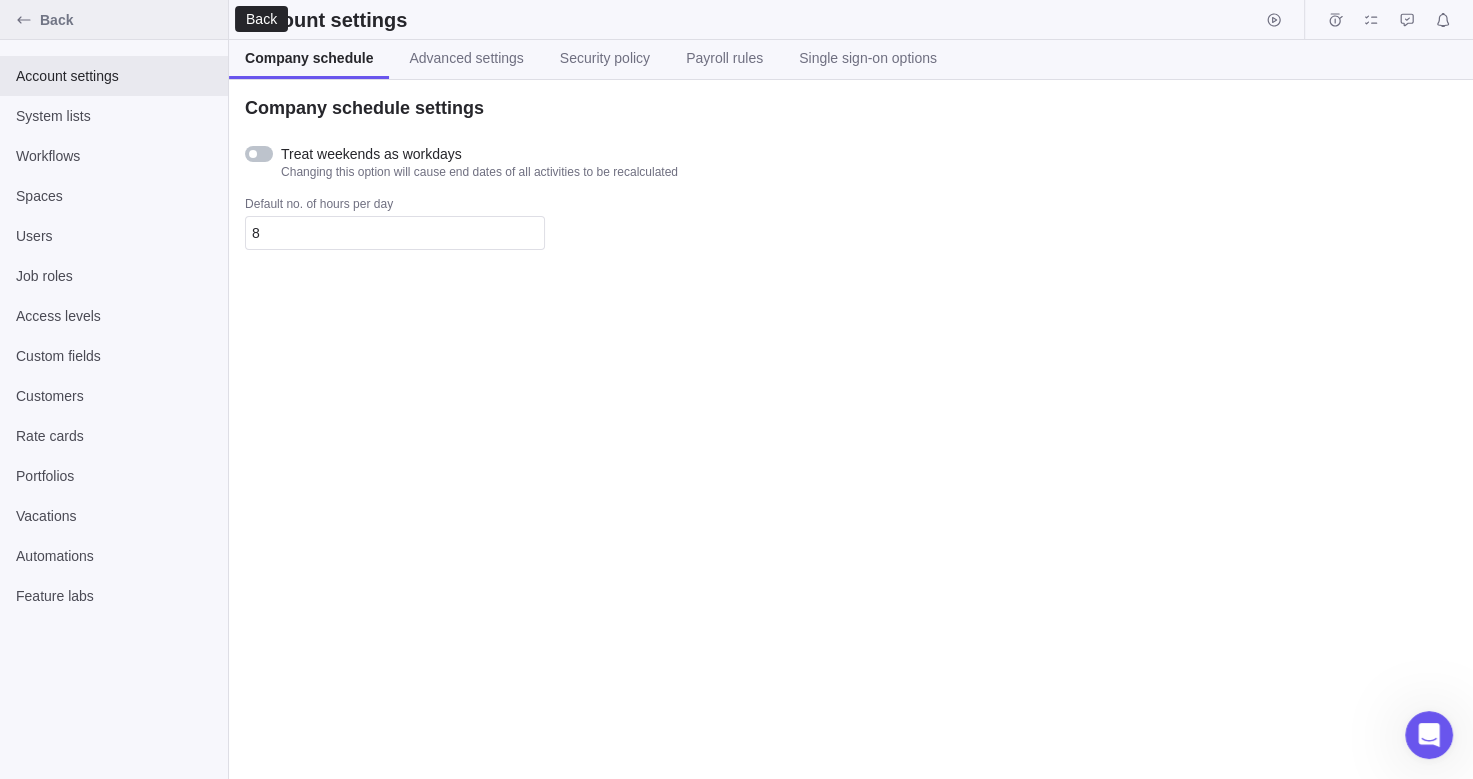 click on "Back" at bounding box center [114, 20] 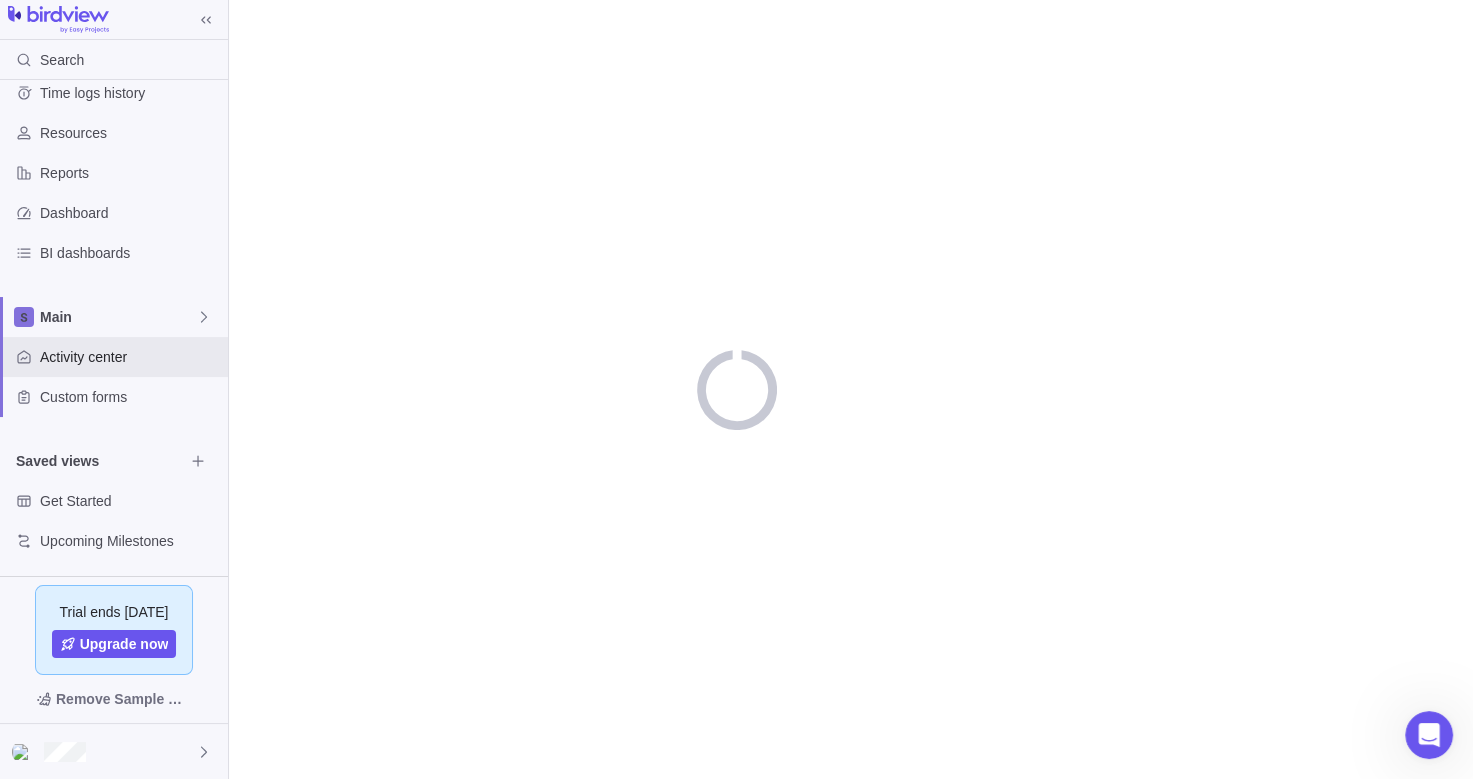scroll, scrollTop: 0, scrollLeft: 0, axis: both 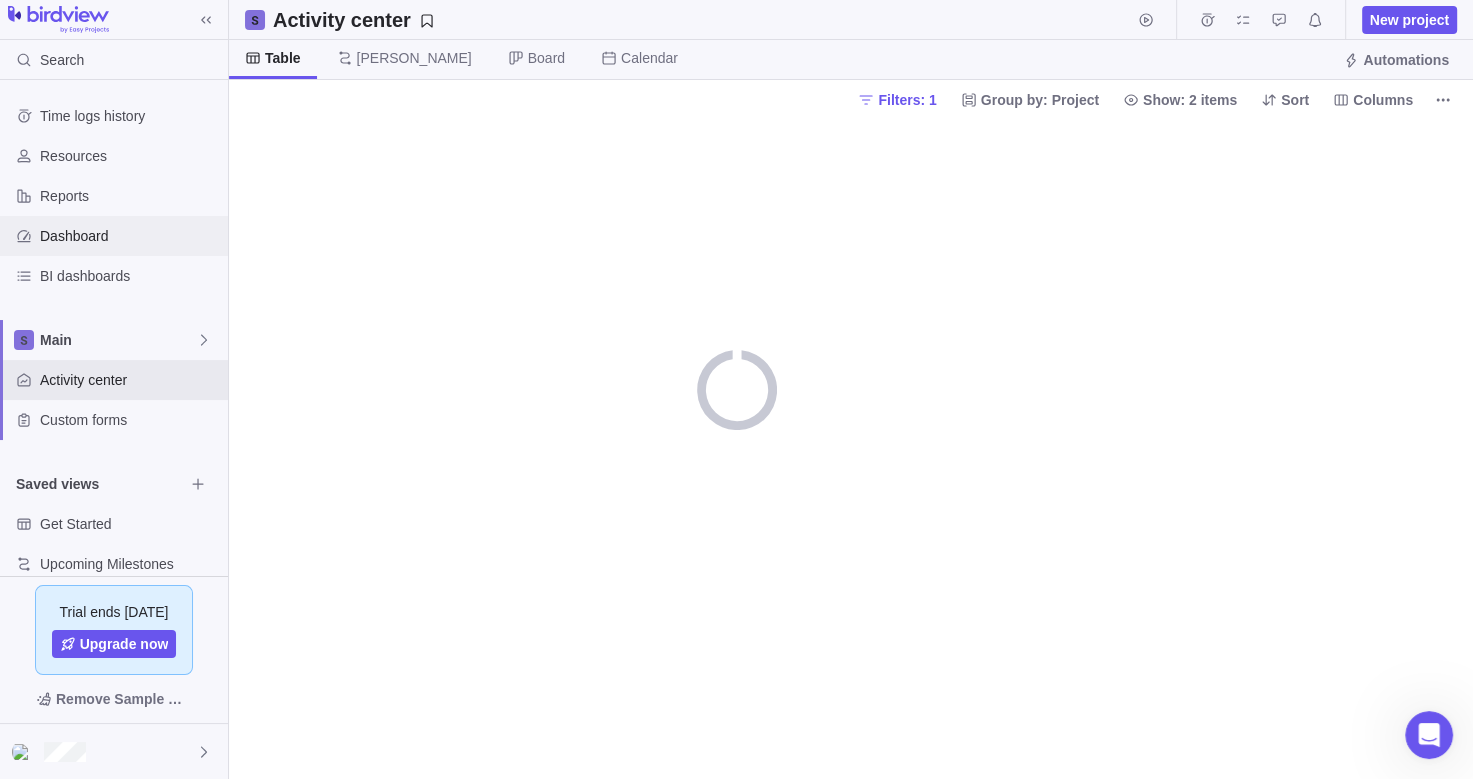 click on "Dashboard" at bounding box center (130, 236) 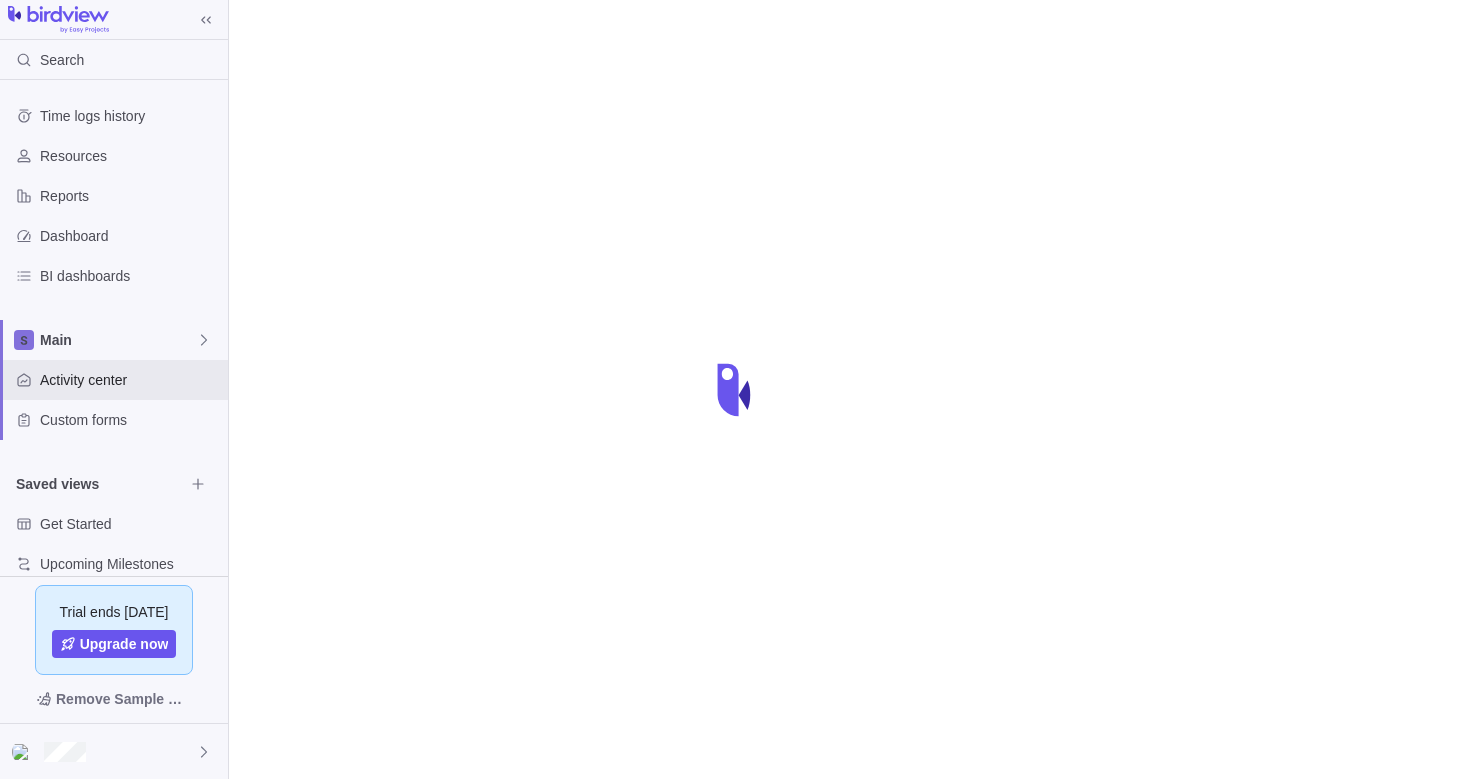 scroll, scrollTop: 0, scrollLeft: 0, axis: both 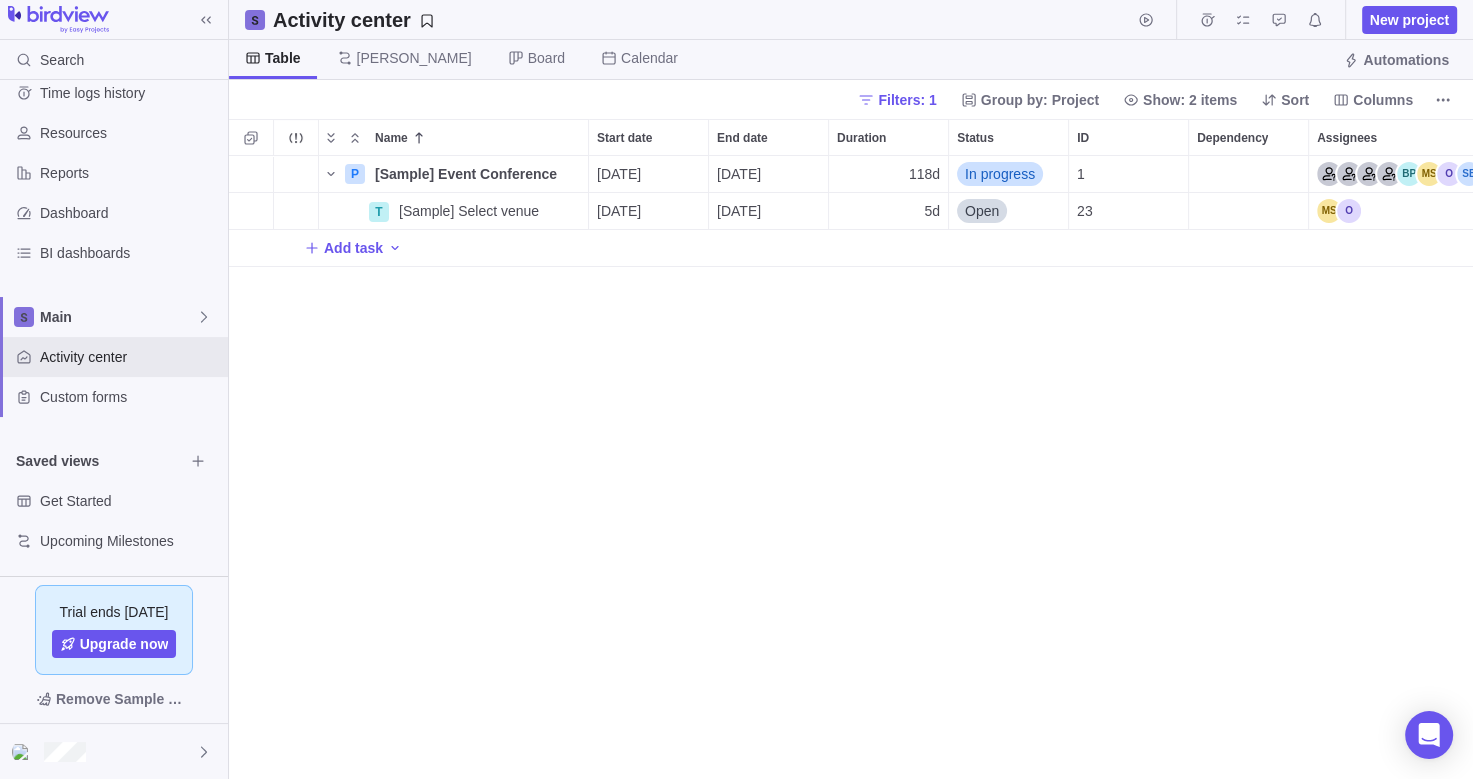 click on "P [Sample] Event Conference Details [DATE] [DATE] 118d In progress 1 T [Sample] Select venue Details [DATE] [DATE] 5d Open 23 Add task" at bounding box center (851, 468) 